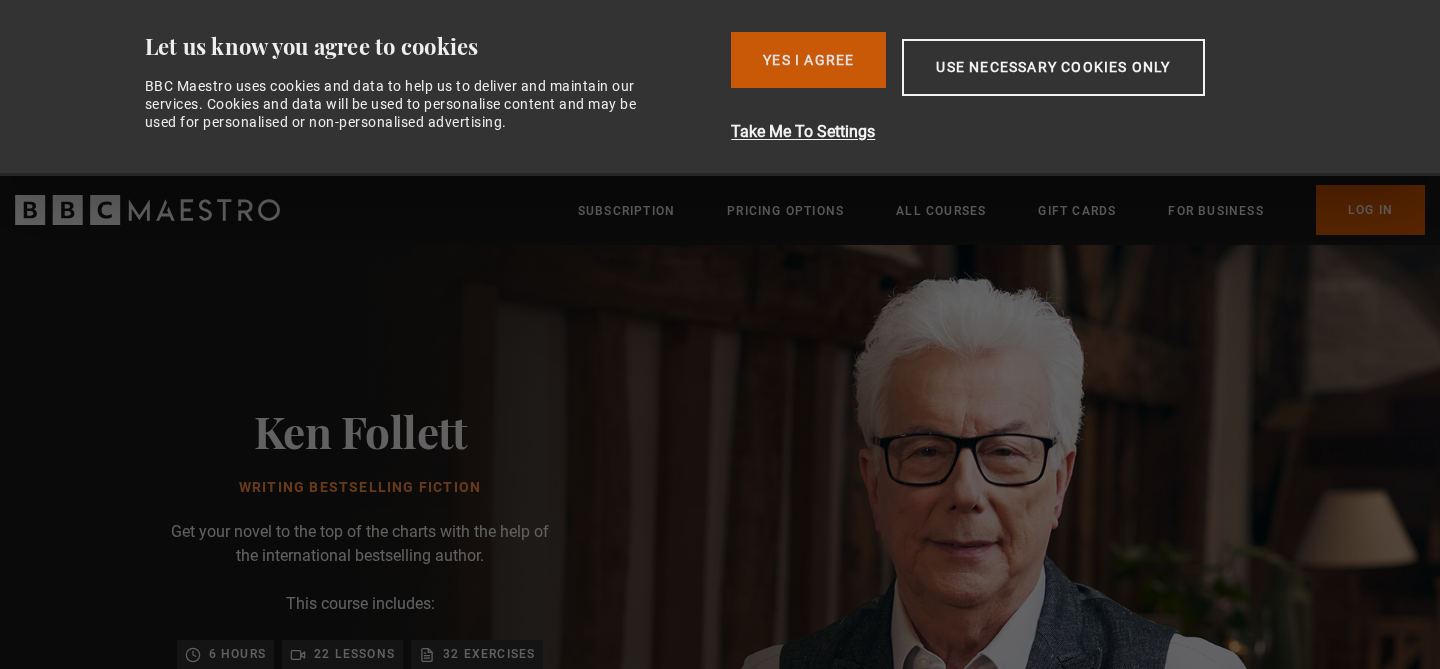 scroll, scrollTop: 0, scrollLeft: 0, axis: both 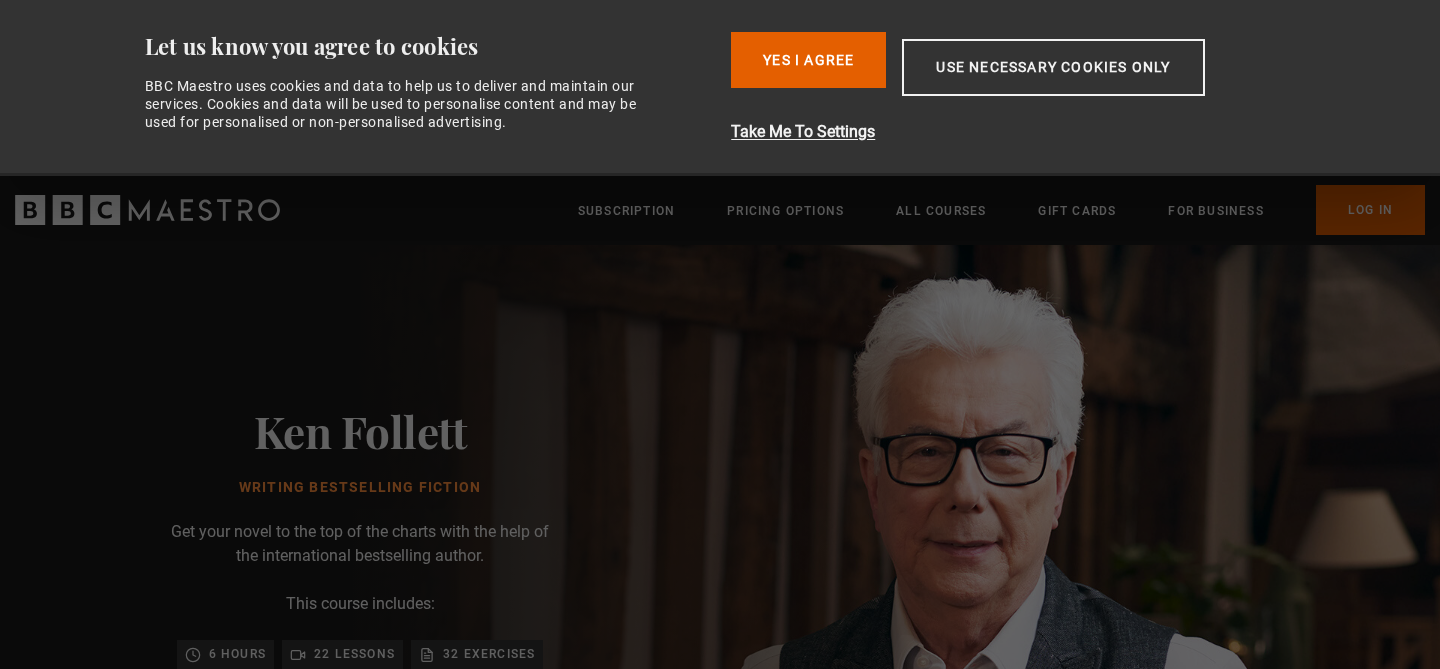 click on "Consent Details [#IABV2SETTINGS#] About Let us know you agree to cookies BBC Maestro uses cookies and data to help us to deliver and maintain our  services. Cookies and data will be used to personalise content and may be used for personalised or non-personalised advertising.  Consent Selection Necessary   Preferences   Statistics   Marketing   Manage My Cookies  Details Necessary    31   Necessary cookies help make a website usable by enabling basic functions like page navigation and access to secure areas of the website. The website cannot function properly without these cookies. Cookiebot 1 Learn more about this provider CookieConsent Stores the user's cookie consent state for the current domain Maximum Storage Duration : 1 year Type : HTTP Cookie Google 1 Learn more about this provider Some of the data collected by this provider is for the purposes of personalization and measuring advertising effectiveness. test_cookie Used to check if the user's browser supports cookies. Maximum Storage Duration : 1 day 1" at bounding box center [720, 88] 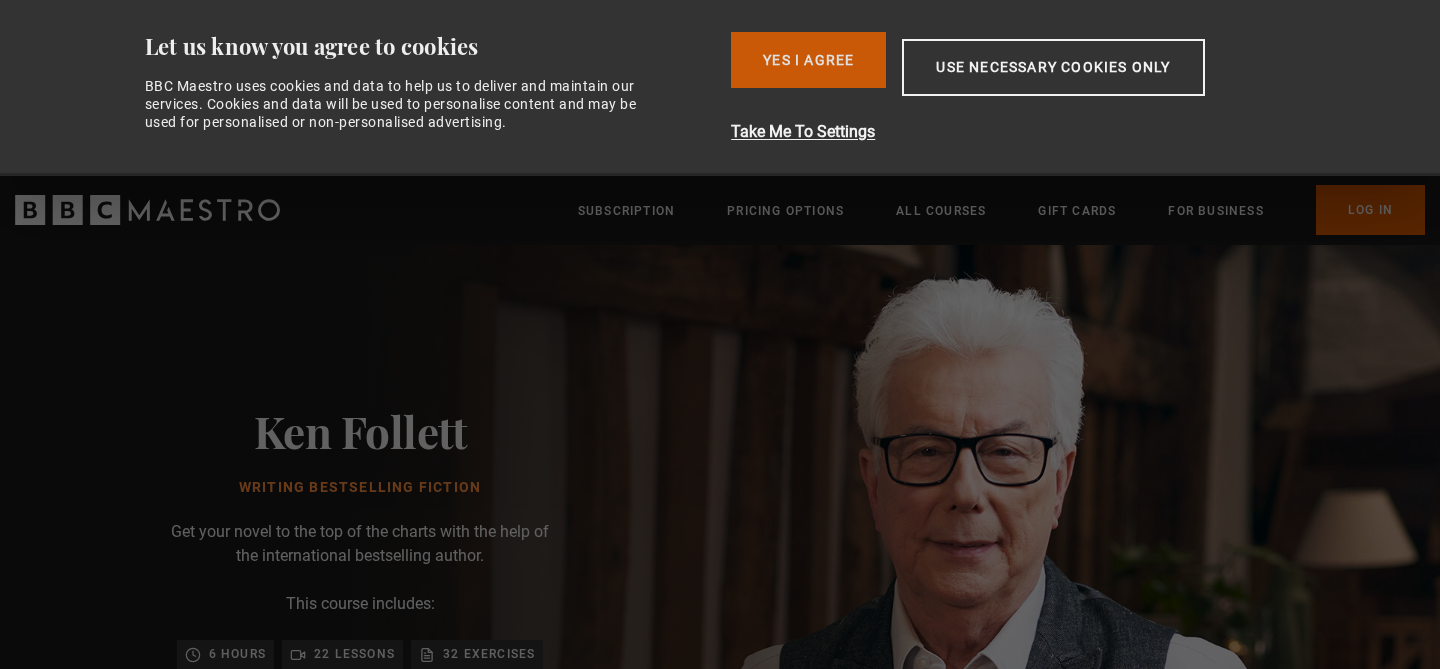 click on "Yes I Agree" at bounding box center (808, 60) 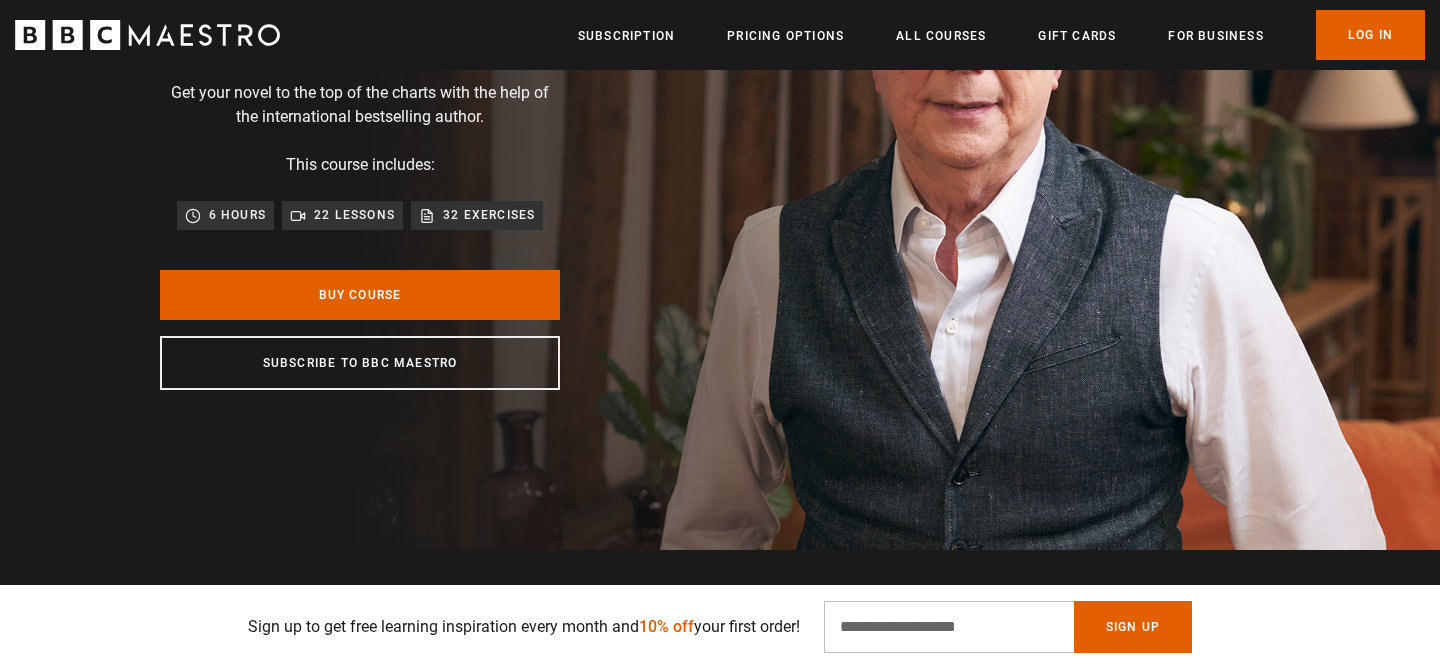 scroll, scrollTop: 280, scrollLeft: 0, axis: vertical 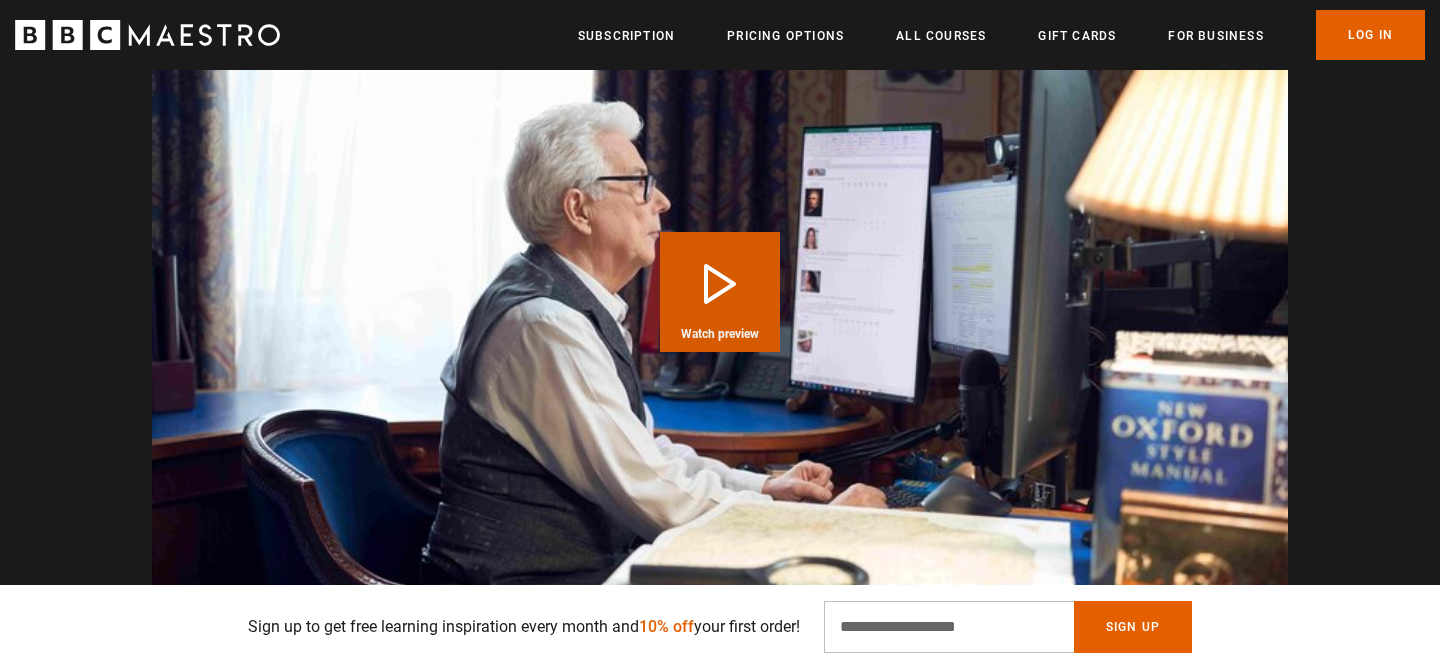 click on "Play Course overview for Writing Bestselling Fiction with Ken Follett Watch preview" at bounding box center [720, 292] 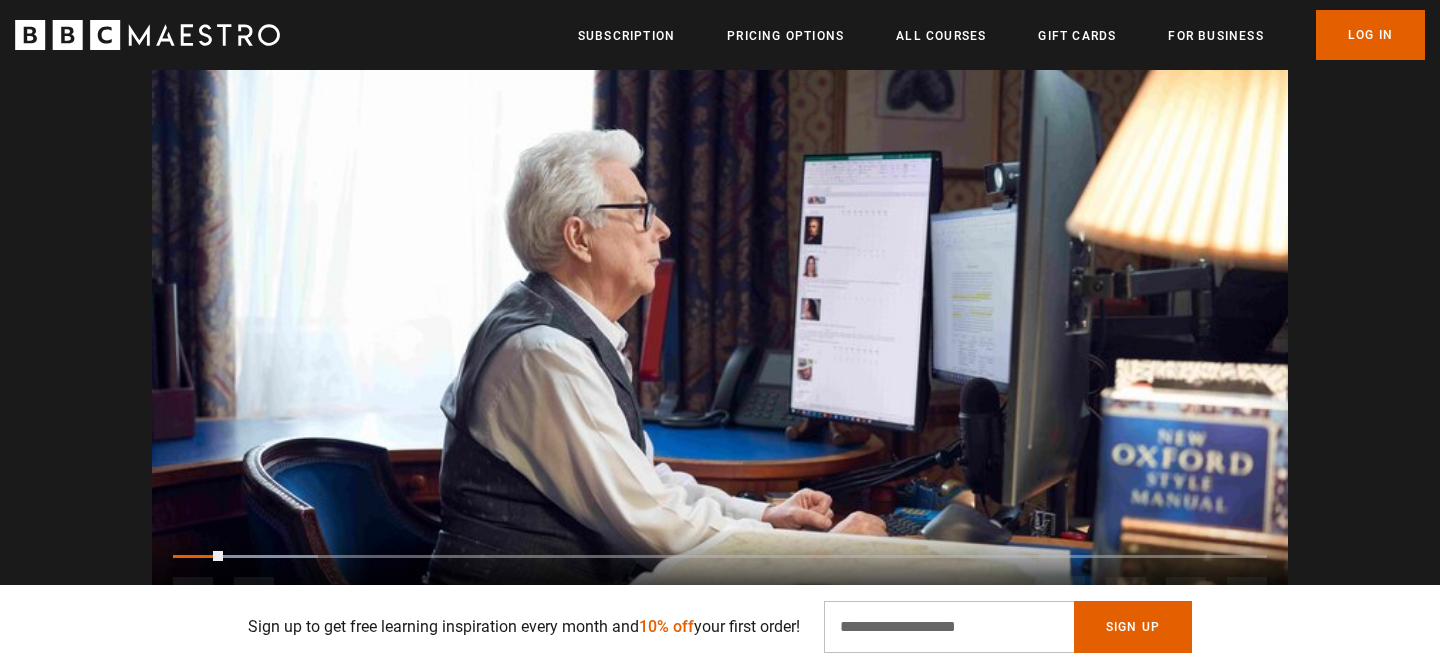 scroll, scrollTop: 0, scrollLeft: 524, axis: horizontal 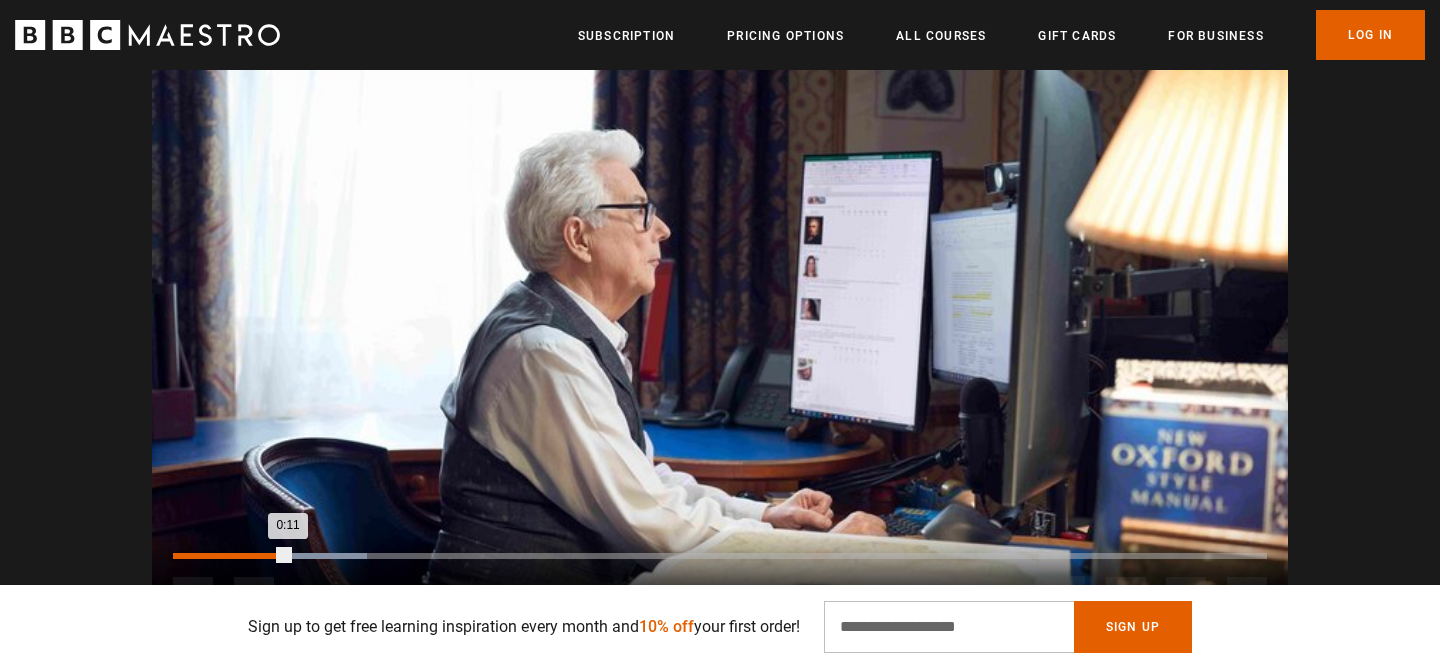 click on "Loaded :  17.70% 0:00 0:11" at bounding box center [720, 556] 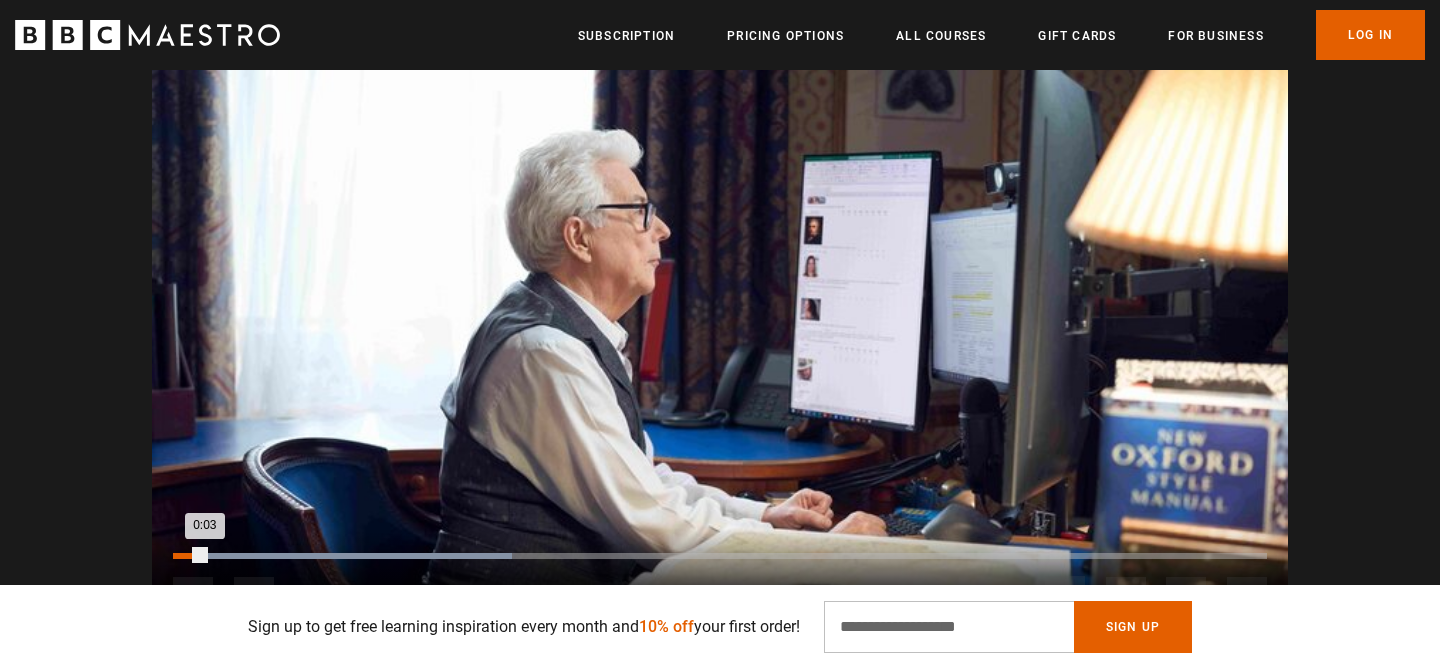 scroll, scrollTop: 0, scrollLeft: 786, axis: horizontal 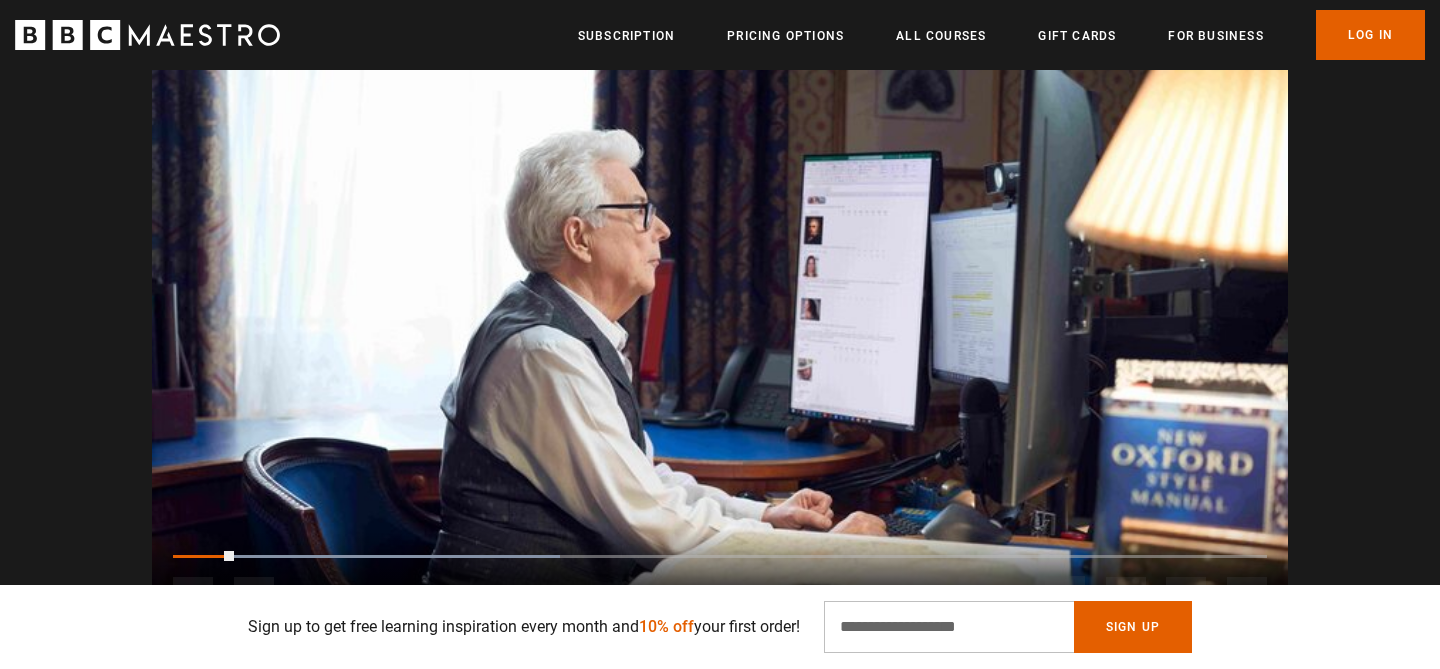 click on "10s Skip Back 10 seconds Pause 10s Skip Forward 10 seconds Loaded :  35.40% 0:00 0:06 Pause Mute Current Time  0:06 - Duration  1:53 1x Playback Rate 2x 1.5x 1x , selected 0.5x auto Quality 360p 720p 1080p 2160p Auto , selected Captions captions off , selected English  Captions" at bounding box center (720, 583) 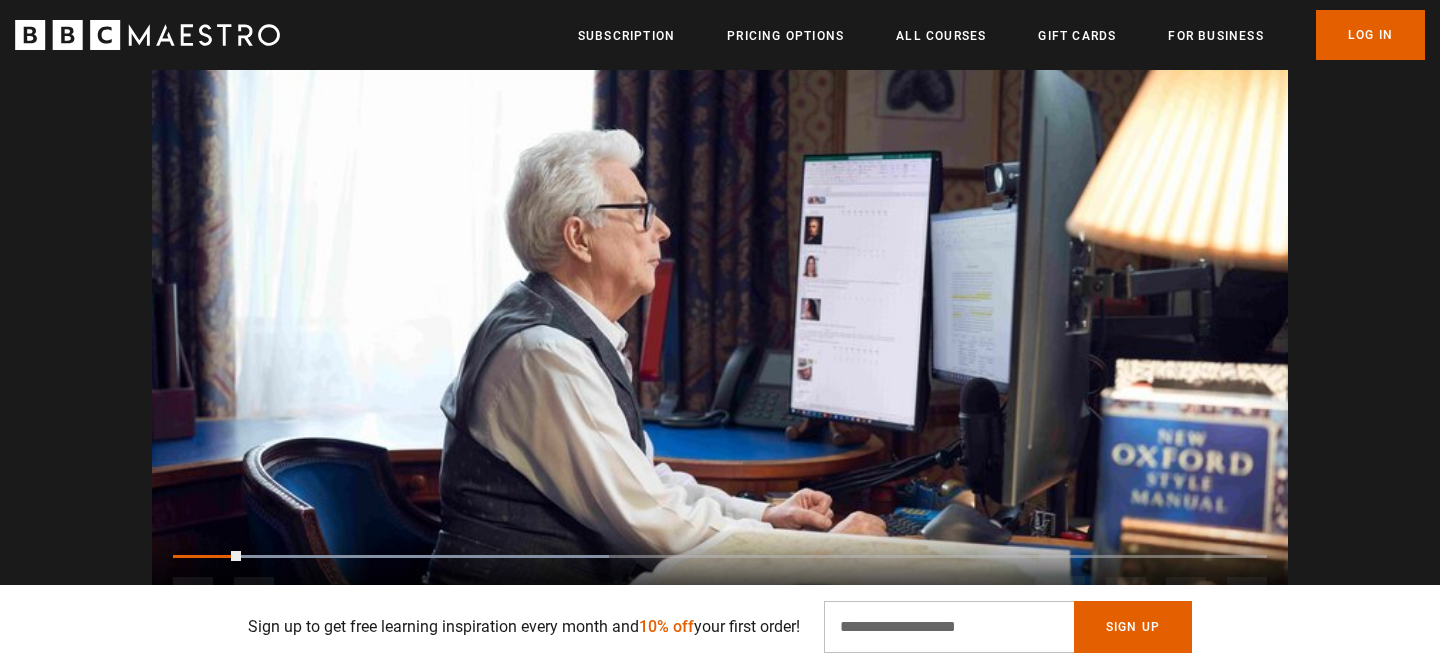 click on "10s Skip Back 10 seconds Pause 10s Skip Forward 10 seconds Loaded :  39.82% 0:00 0:07 Pause Mute Current Time  0:06 - Duration  1:53 1x Playback Rate 2x 1.5x 1x , selected 0.5x auto Quality 360p 720p 1080p 2160p Auto , selected Captions captions off , selected English  Captions" at bounding box center [720, 583] 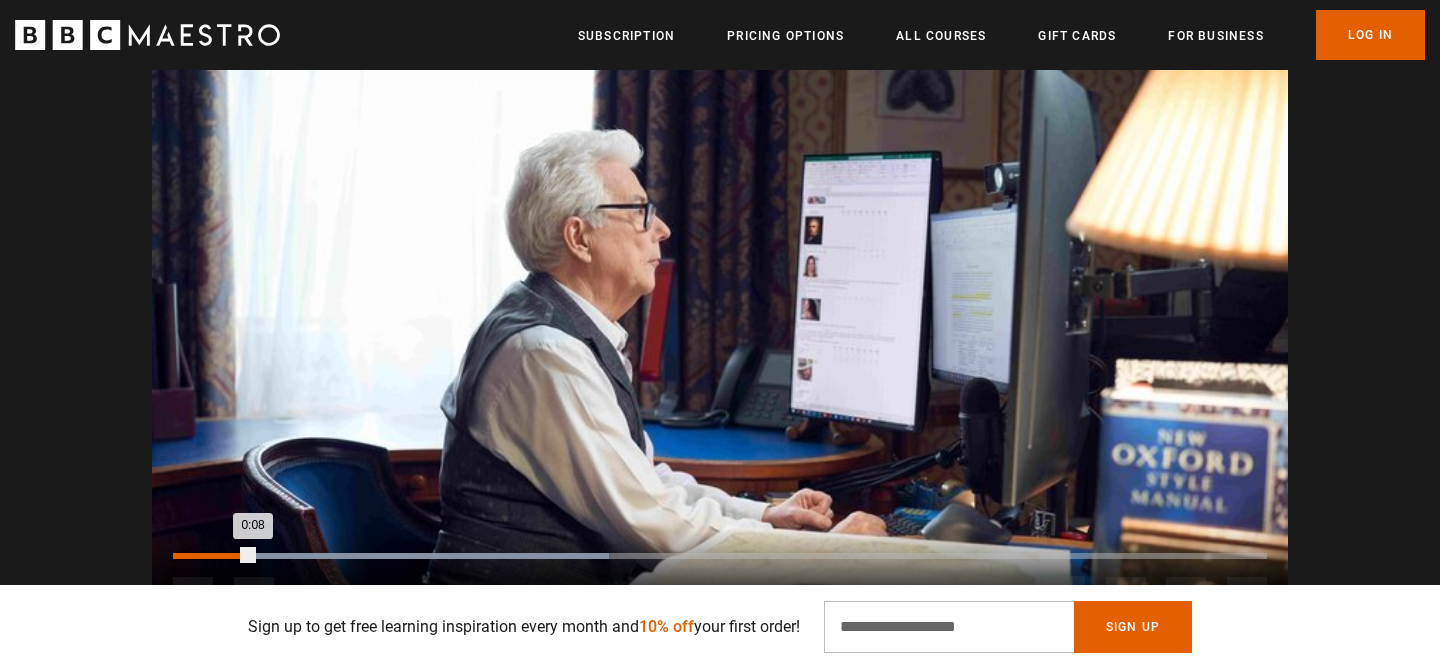click on "Loaded :  39.82% 0:02 0:08" at bounding box center [720, 556] 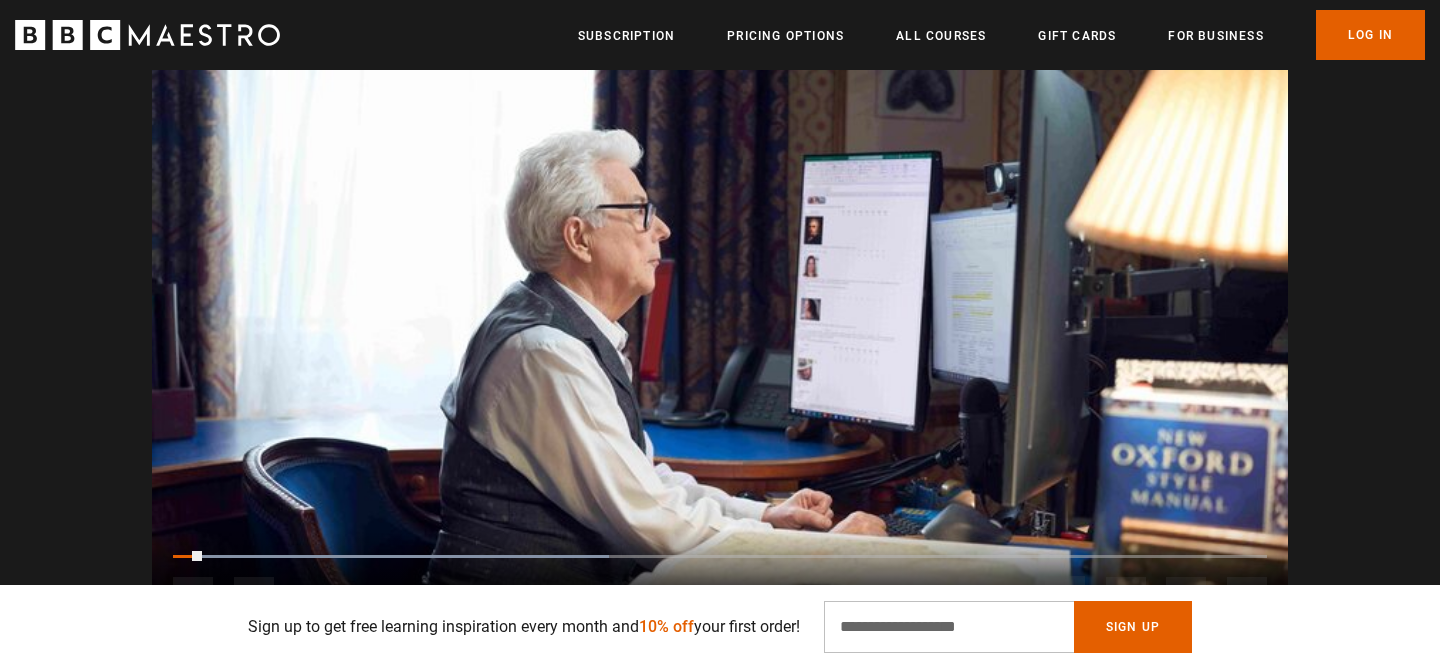 drag, startPoint x: 201, startPoint y: 555, endPoint x: 159, endPoint y: 554, distance: 42.0119 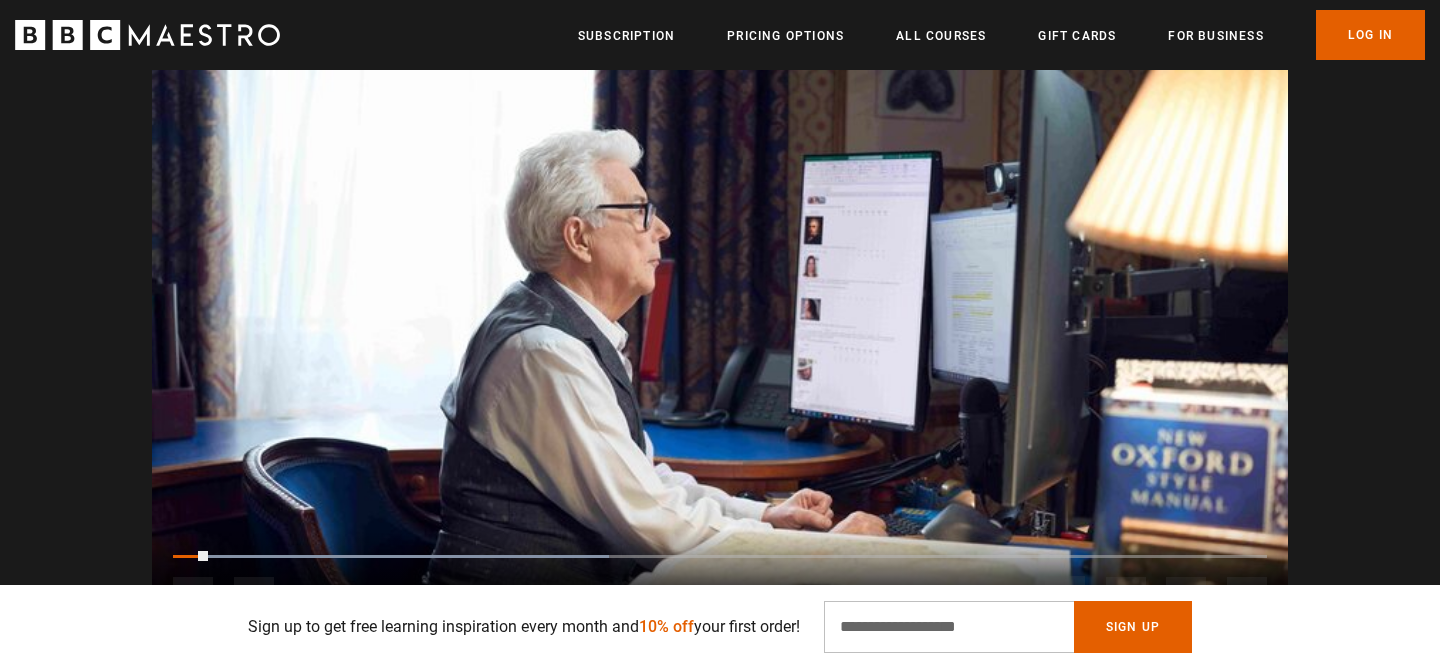 scroll, scrollTop: 0, scrollLeft: 1048, axis: horizontal 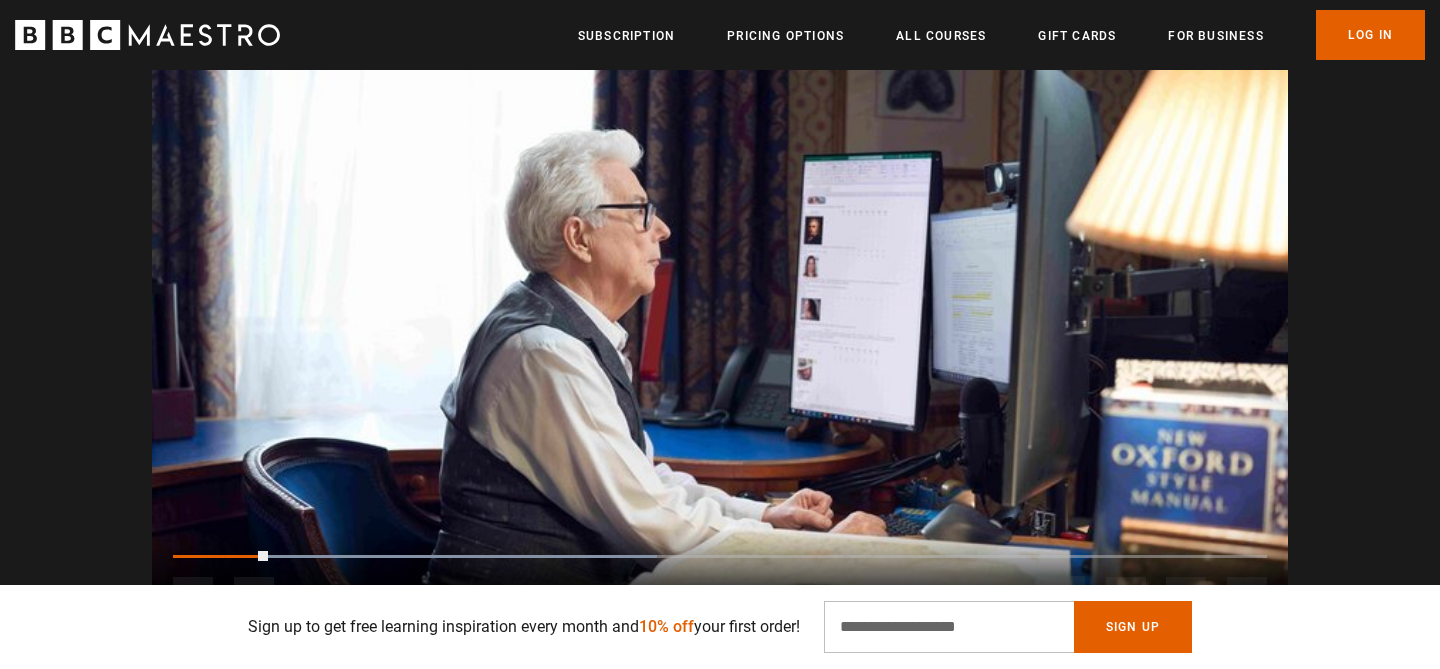 click on "Video Player is loading. Play Course overview for Writing Bestselling Fiction with Ken Follett Watch preview 10s Skip Back 10 seconds Pause 10s Skip Forward 10 seconds Loaded :  44.25% 0:00 0:09 Pause Mute Current Time  0:09 - Duration  1:53 1x Playback Rate 2x 1.5x 1x , selected 0.5x auto Quality 360p 720p 1080p 2160p Auto , selected Captions captions off , selected English  Captions This is a modal window.
Ready to get started?
Buy Course
Gift course
Restart
Video Player is loading. Play Course overview for Writing Bestselling Fiction with Ken Follett Watch preview 10s Skip Back 10 seconds 10s Skip Forward 10 seconds Loaded :  4.42% 0:00 Play Mute Current Time  0:00 - Duration  1:53 1x Playback Rate 2x 1.5x 1x , selected 0.5x auto Quality 360p 720p 1080p 2160p Auto , selected Captions captions off" at bounding box center [720, 319] 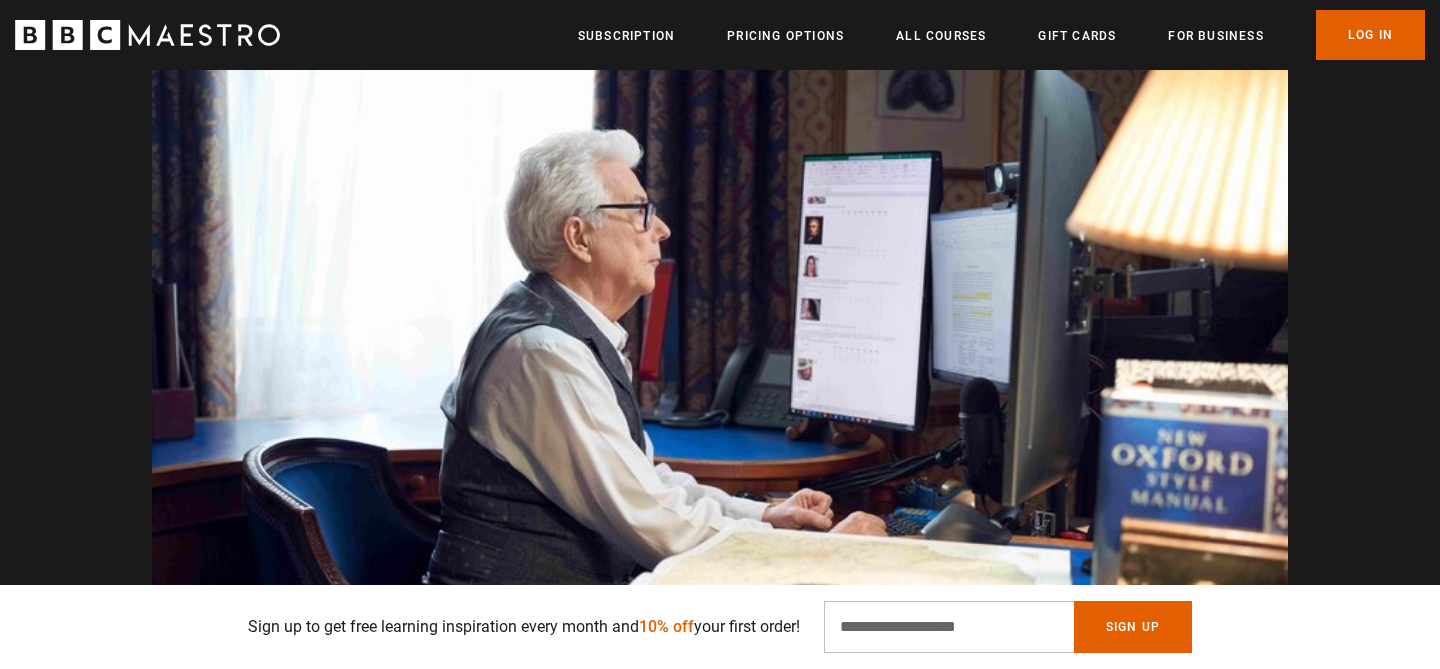 scroll, scrollTop: 0, scrollLeft: 3668, axis: horizontal 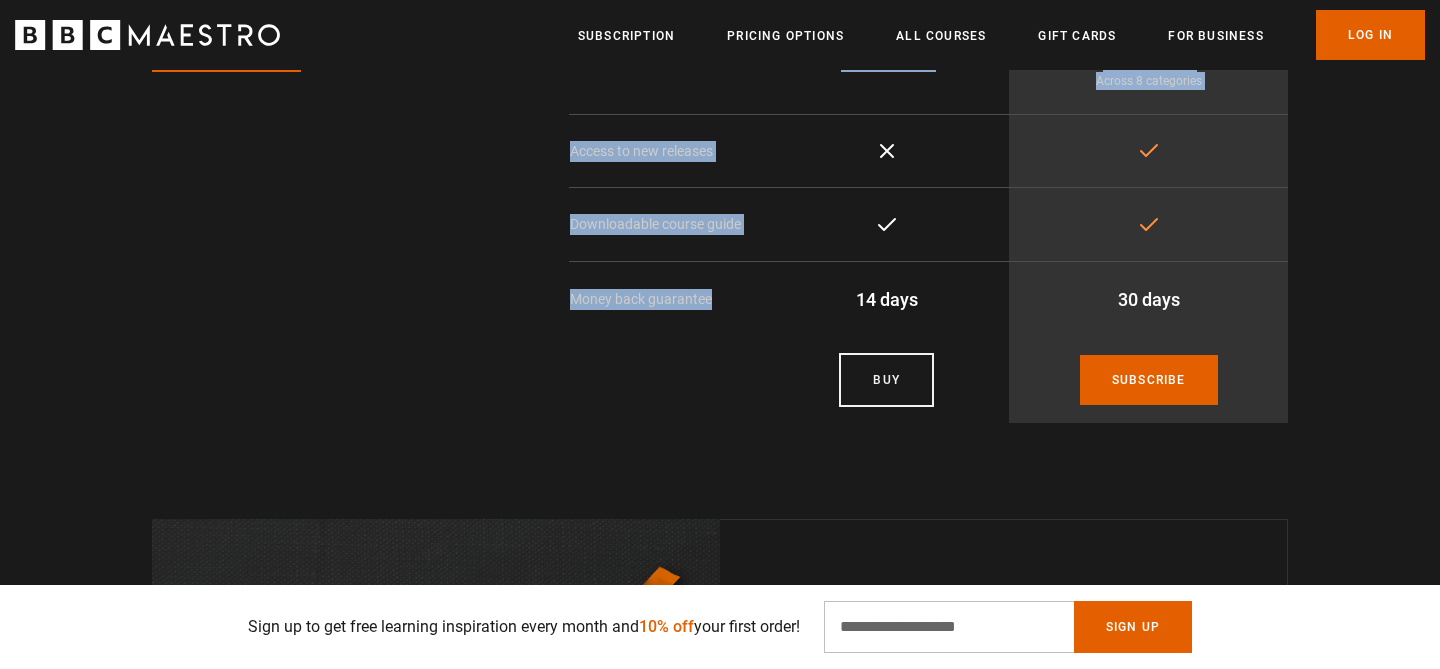 drag, startPoint x: 653, startPoint y: 297, endPoint x: 987, endPoint y: 351, distance: 338.3371 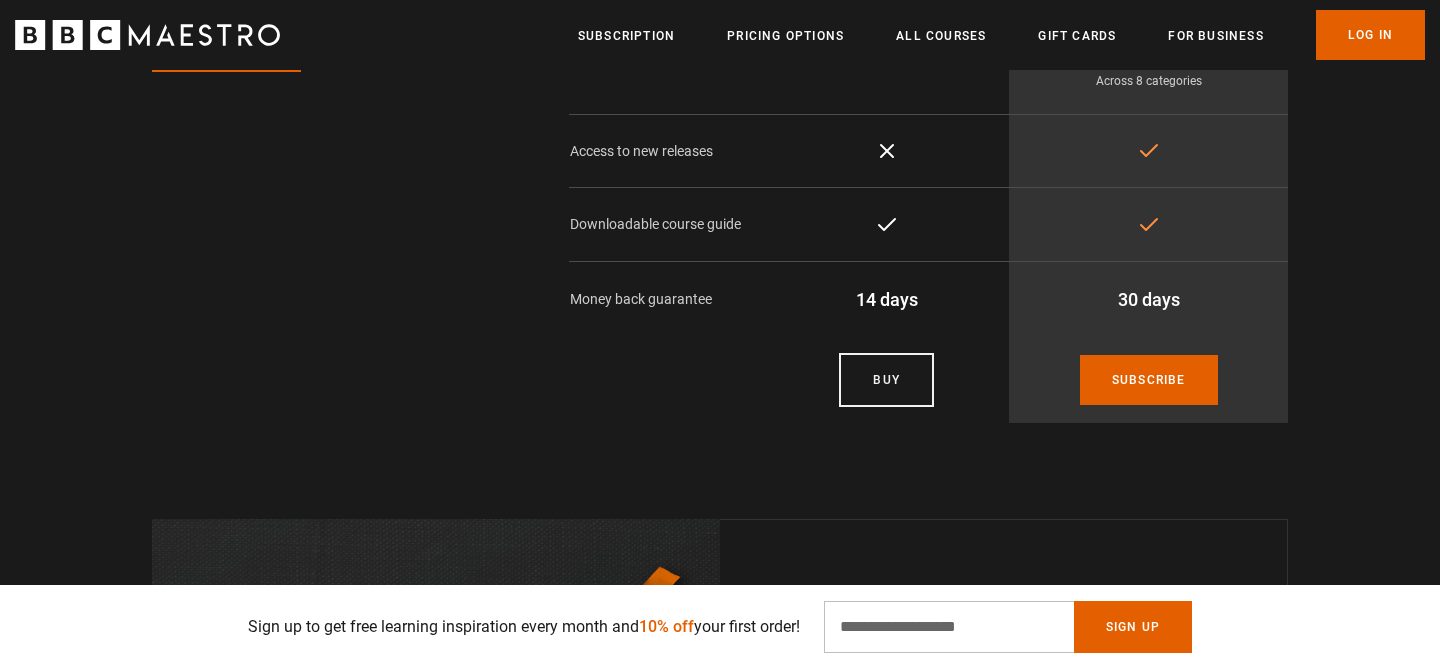 click on "Pricing options
Watch on computer, TV, phone, or tablet
Change or cancel your subscription any time
Learn about our subscription
Learn about gifting
Pricing plans
One course
Best value
Every course
Price
AU$139
/ year
AU$179
/ year
Number of Maestro
1
(Ken Follett only)
44+
(incl. Ken Follett)
Across 8 categories
Access to new releases
Not included" at bounding box center (720, 133) 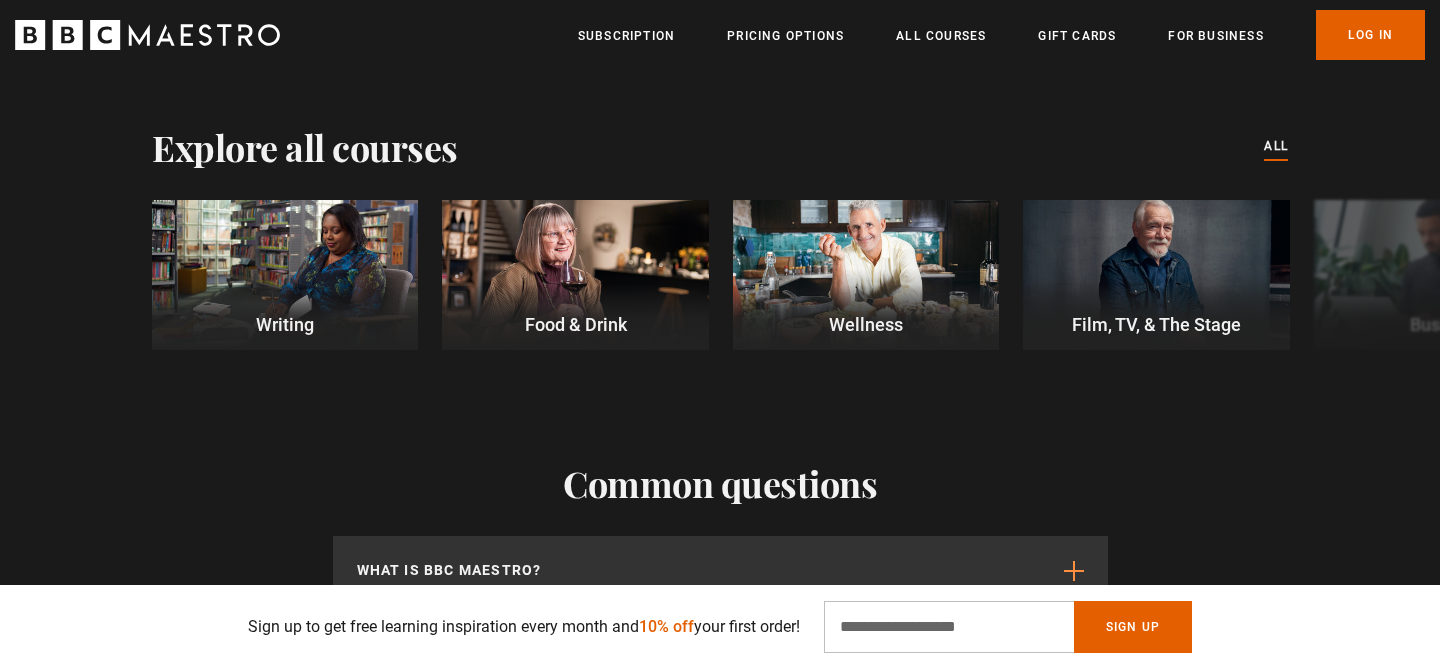 scroll, scrollTop: 5553, scrollLeft: 0, axis: vertical 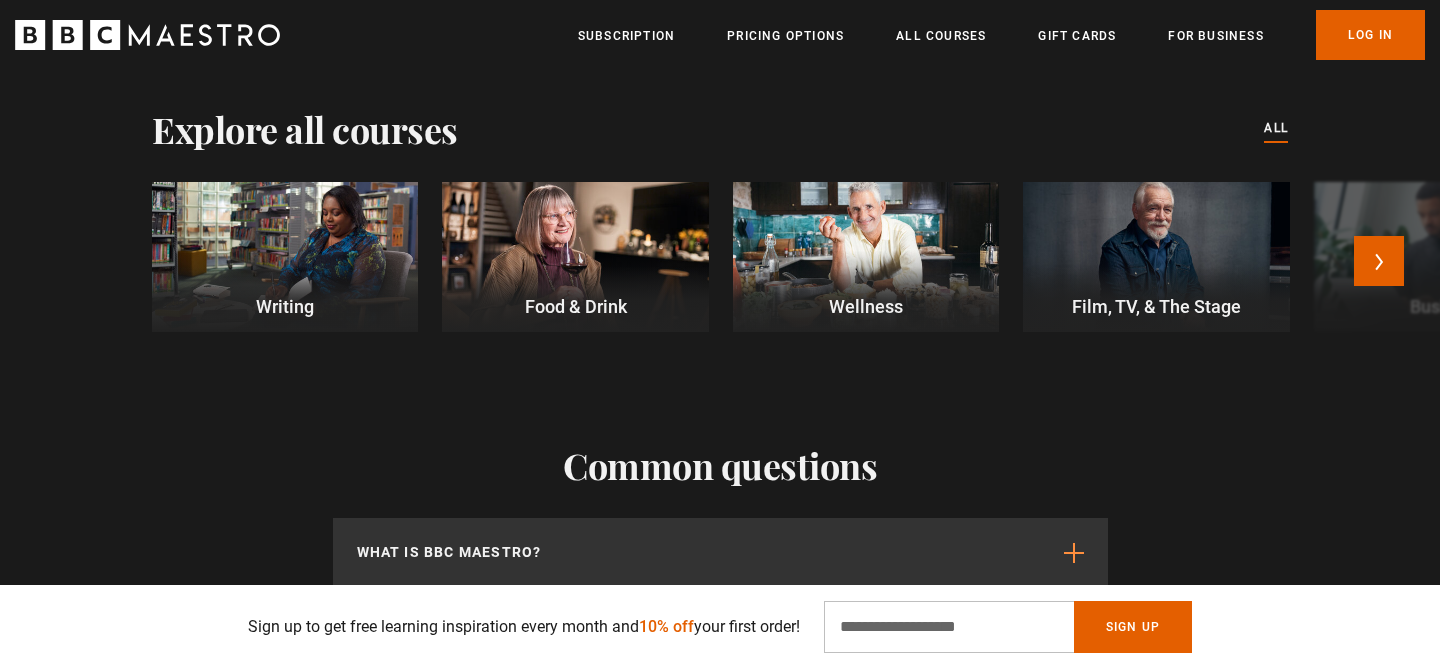 click at bounding box center (285, 257) 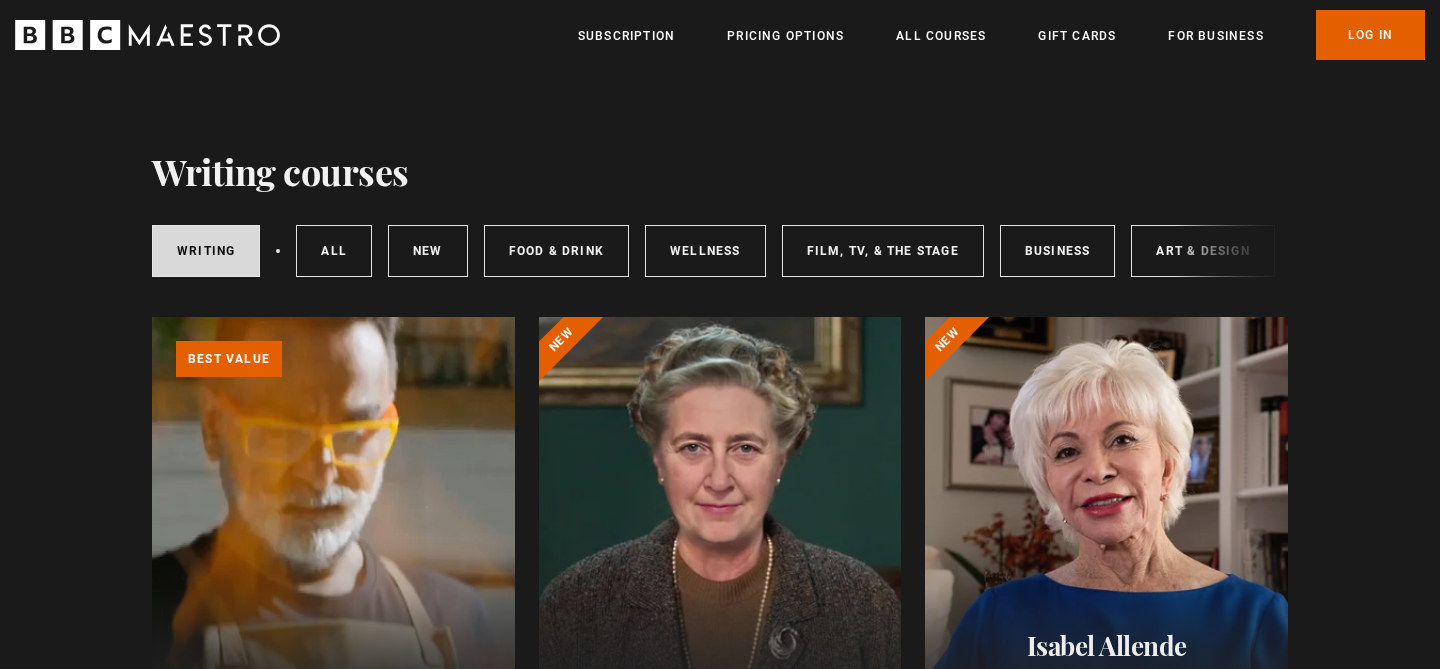 scroll, scrollTop: 0, scrollLeft: 0, axis: both 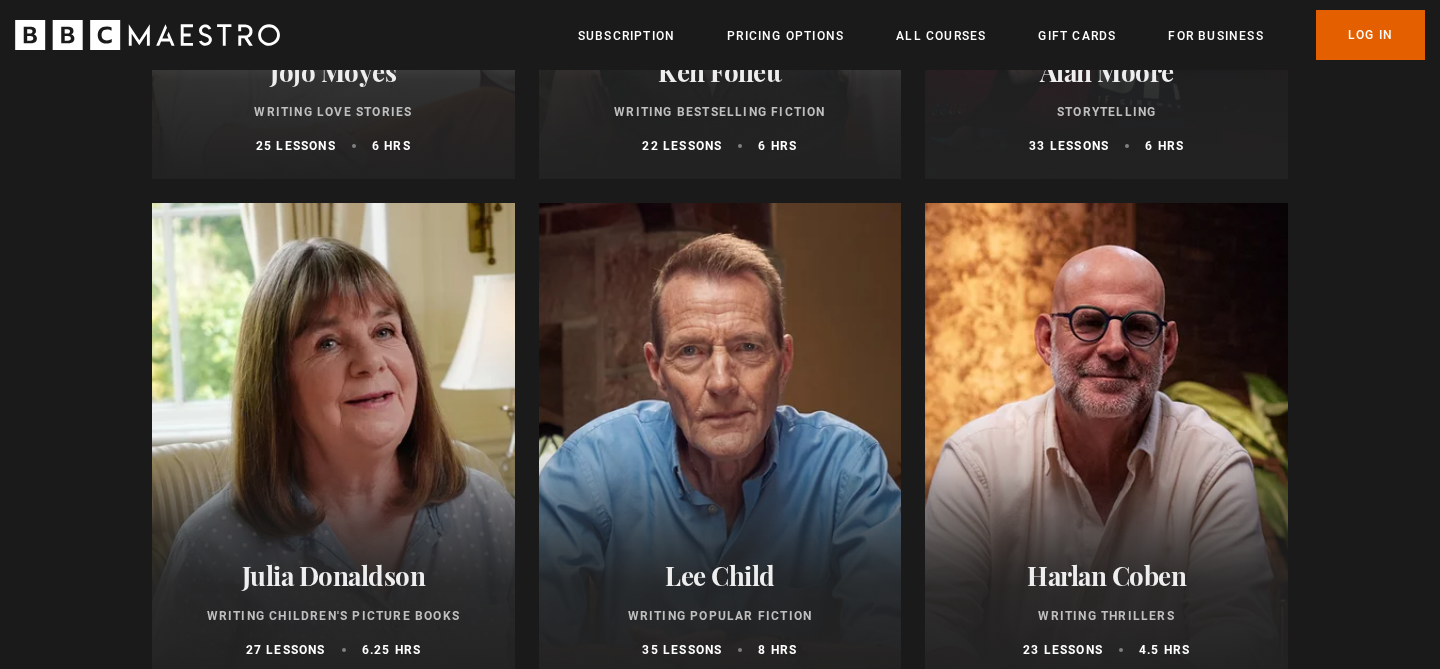 click at bounding box center [1106, 443] 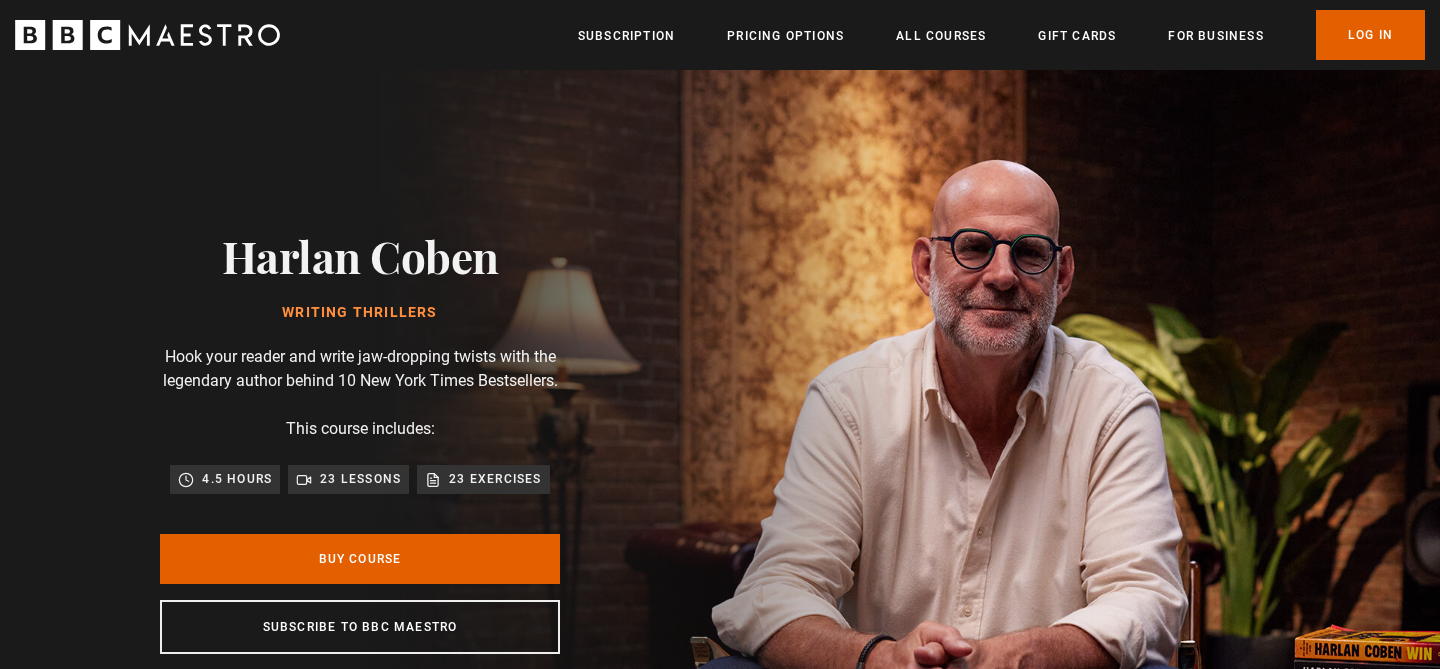 scroll, scrollTop: 0, scrollLeft: 0, axis: both 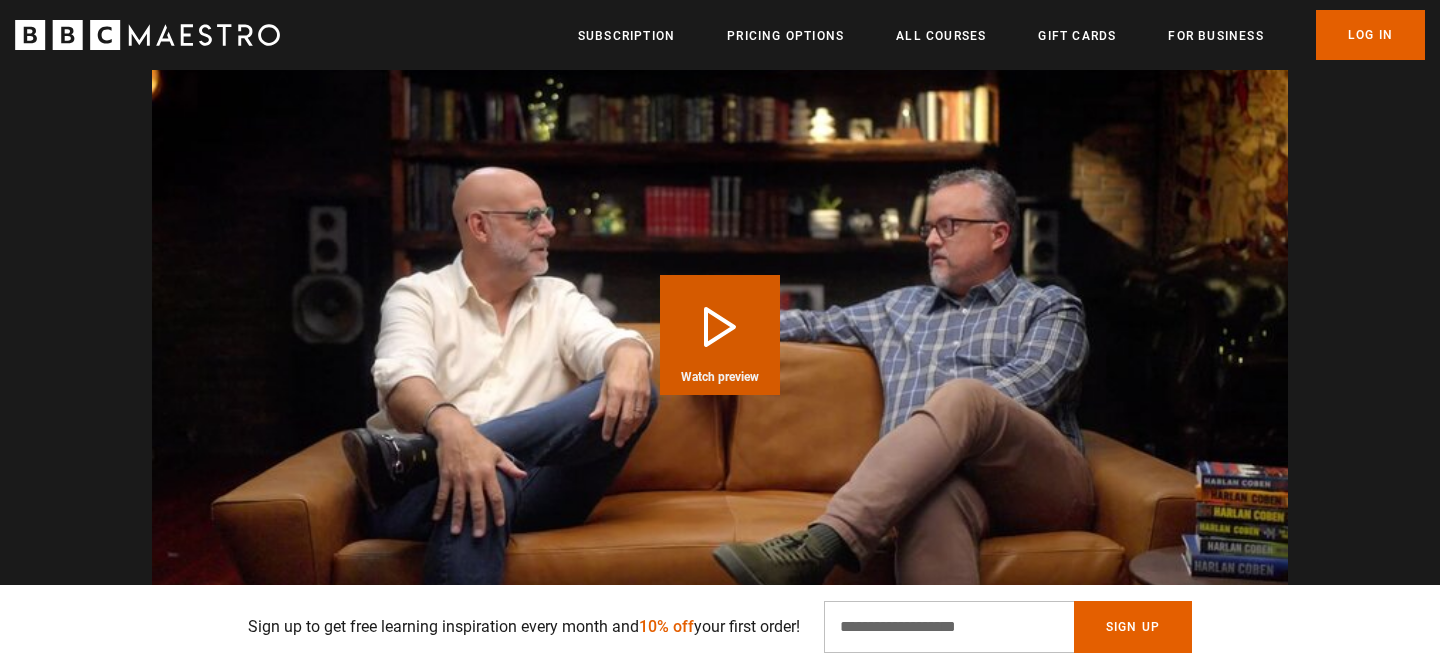 click on "Play Course overview for Writing Thrillers with Harlan Coben Watch preview" at bounding box center (720, 335) 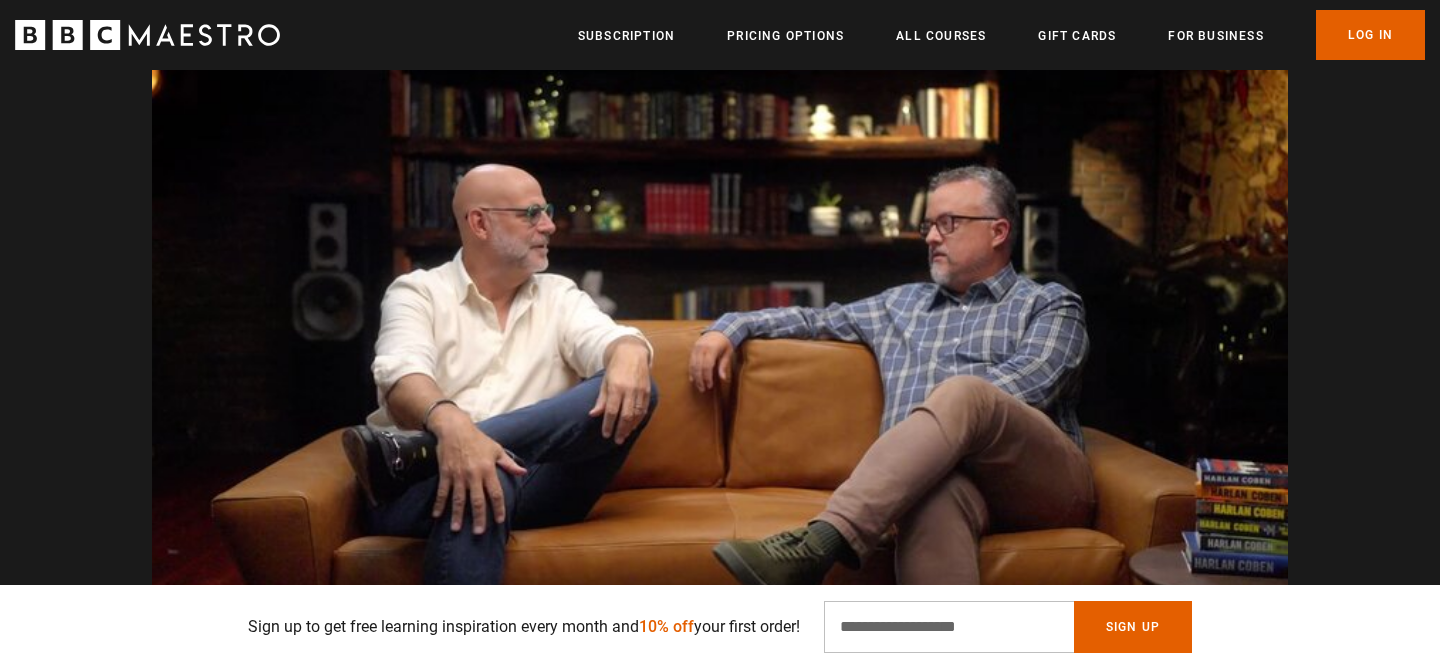 scroll, scrollTop: 0, scrollLeft: 1048, axis: horizontal 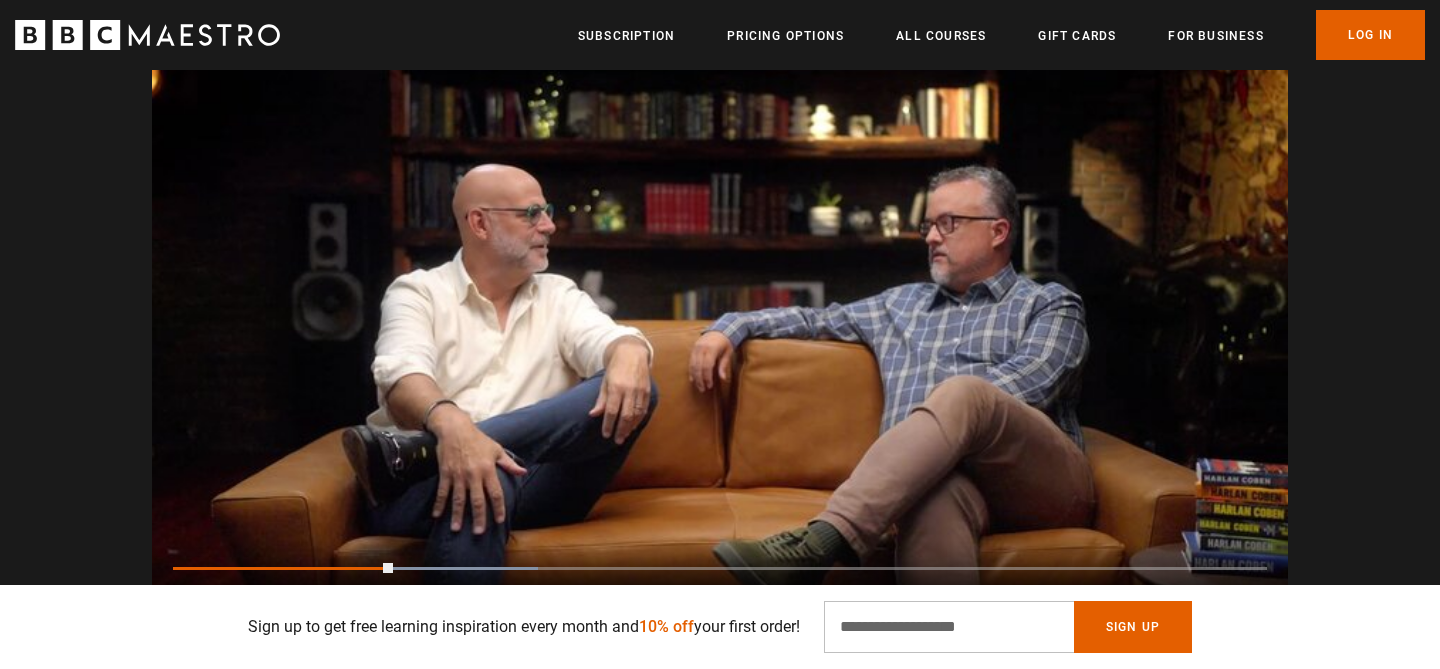click on "Video Player is loading. Play Course overview for Writing Thrillers with Harlan Coben Watch preview 10s Skip Back 10 seconds Pause 10s Skip Forward 10 seconds Loaded :  33.33% 0:21 Pause Mute Current Time  0:20 - Duration  1:45 1x Playback Rate 2x 1.5x 1x , selected 0.5x auto Quality 360p 720p 1080p 2160p Auto , selected Captions captions off , selected English  Captions This is a modal window.
Ready to get started?
Buy Course
Gift course
Restart
Video Player is loading. Play Course overview for Writing Thrillers with Harlan Coben Watch preview 10s Skip Back 10 seconds 10s Skip Forward 10 seconds Loaded :  4.76% 0:00 Play Mute Current Time  0:00 - Duration  1:45 1x Playback Rate 2x 1.5x 1x , selected 0.5x auto Quality 360p 720p 1080p 2160p Auto , selected Captions captions off , selected English" at bounding box center [720, 331] 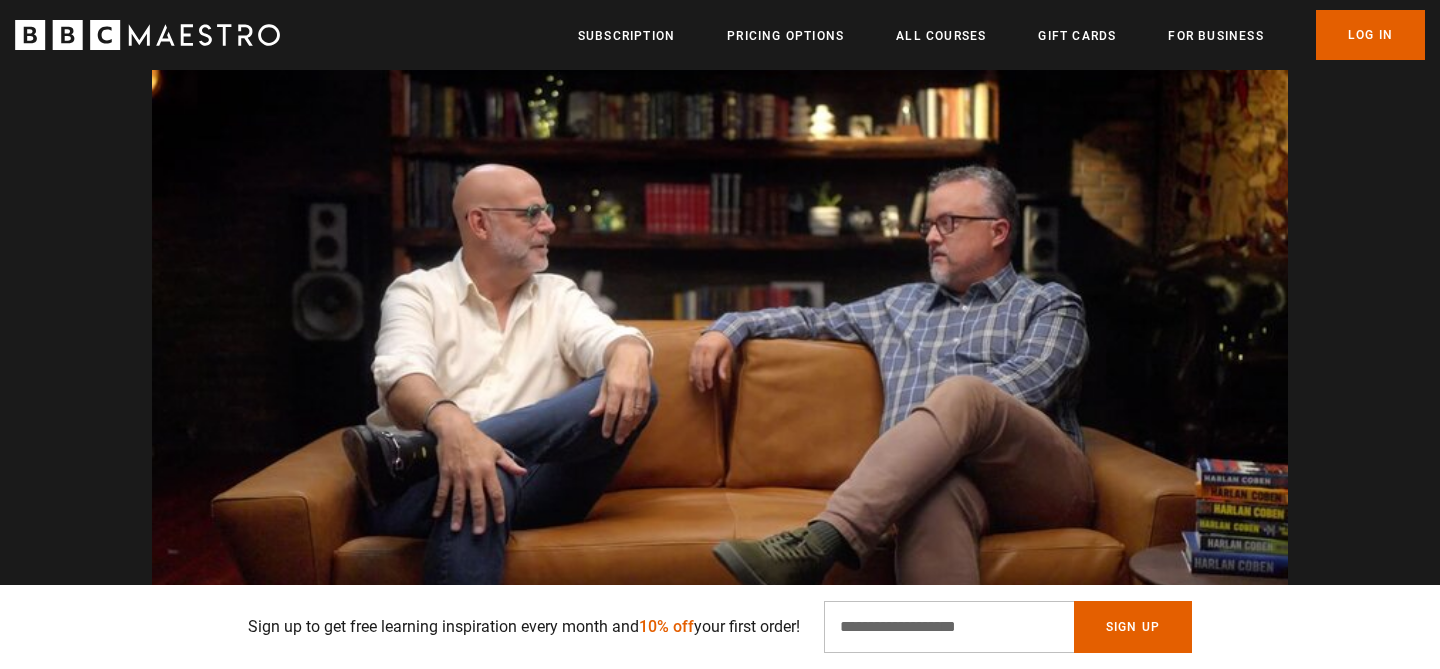 scroll, scrollTop: 0, scrollLeft: 3144, axis: horizontal 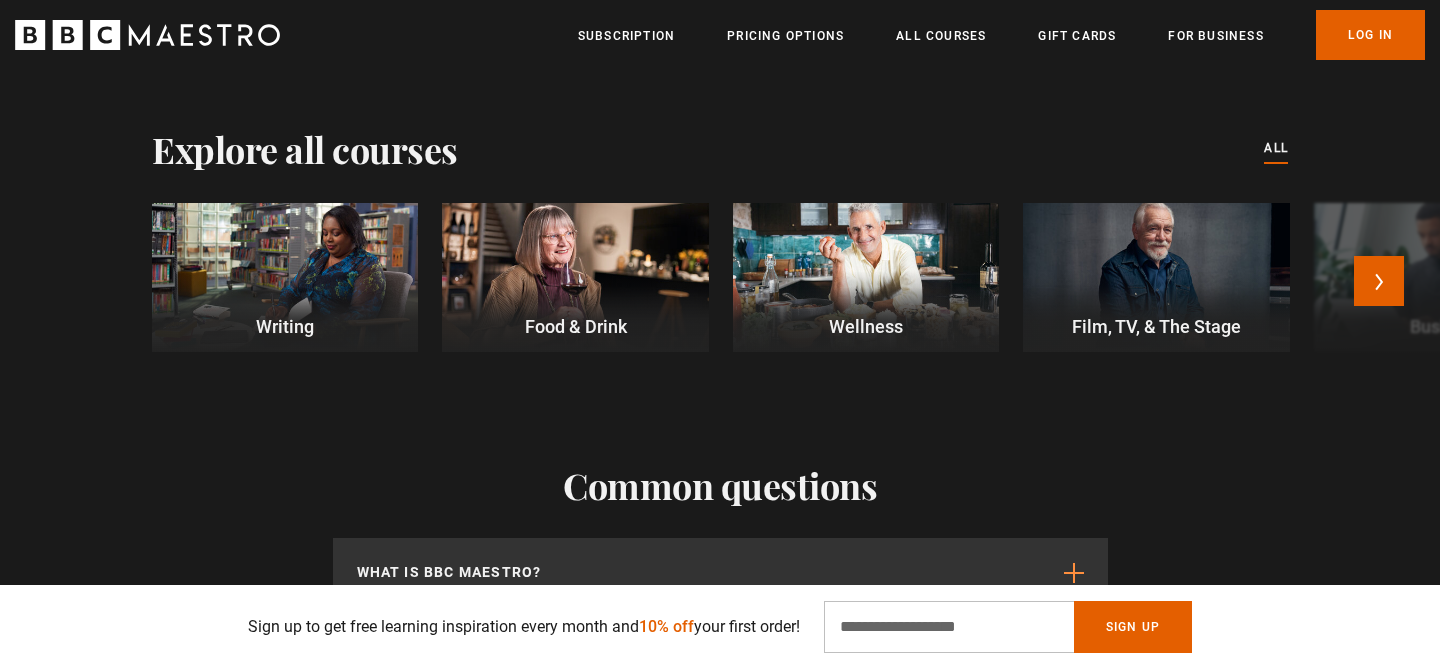 click at bounding box center (285, 278) 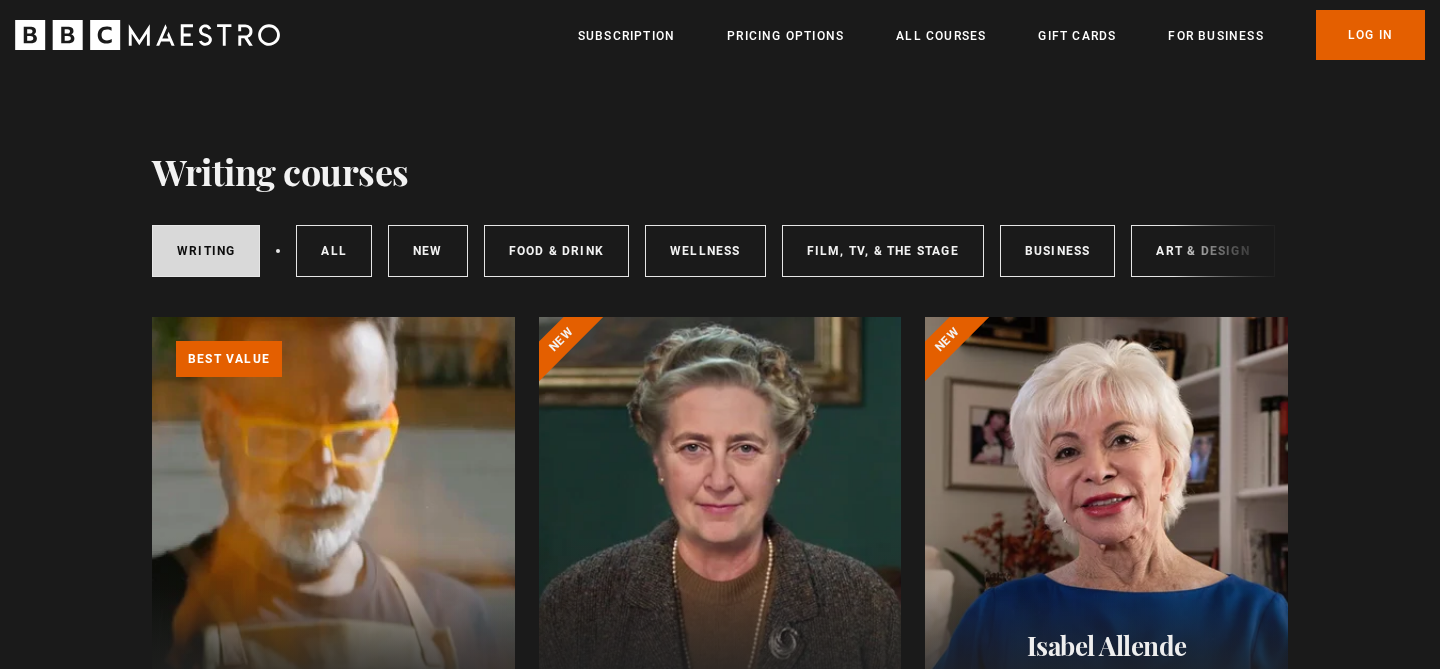 scroll, scrollTop: 0, scrollLeft: 0, axis: both 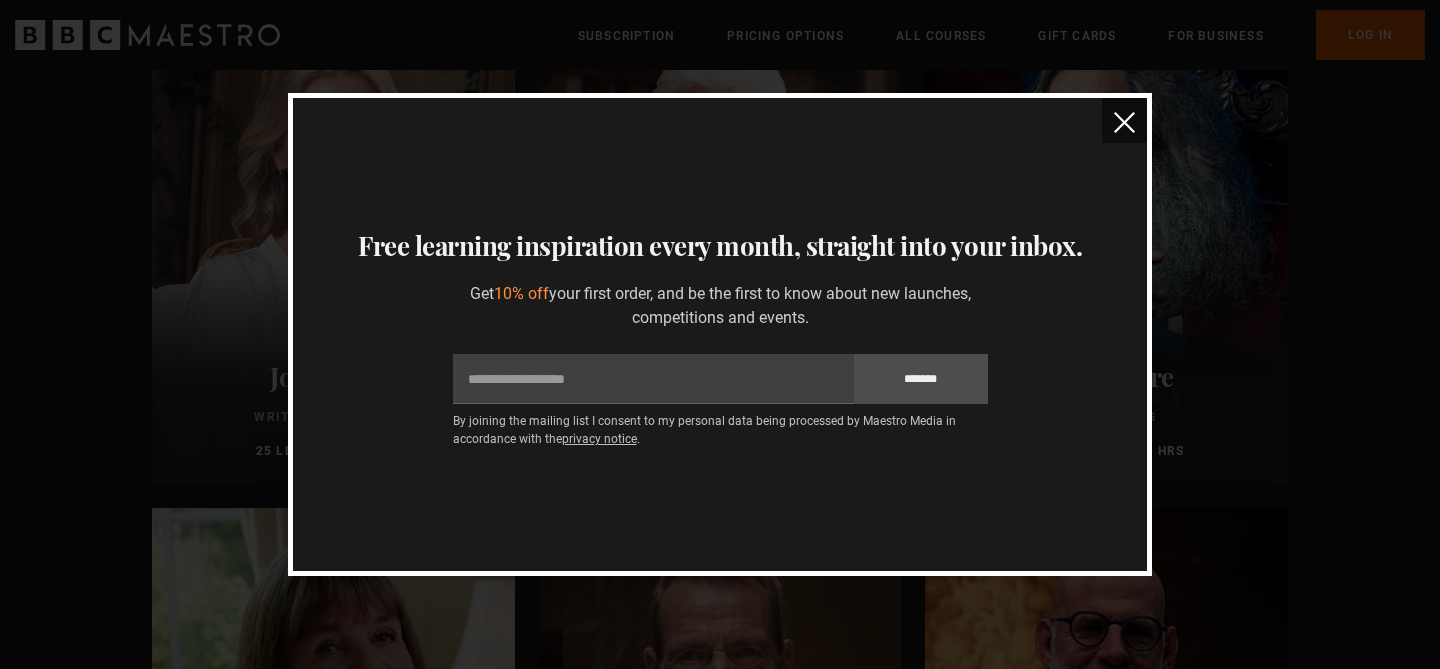 click at bounding box center (1124, 122) 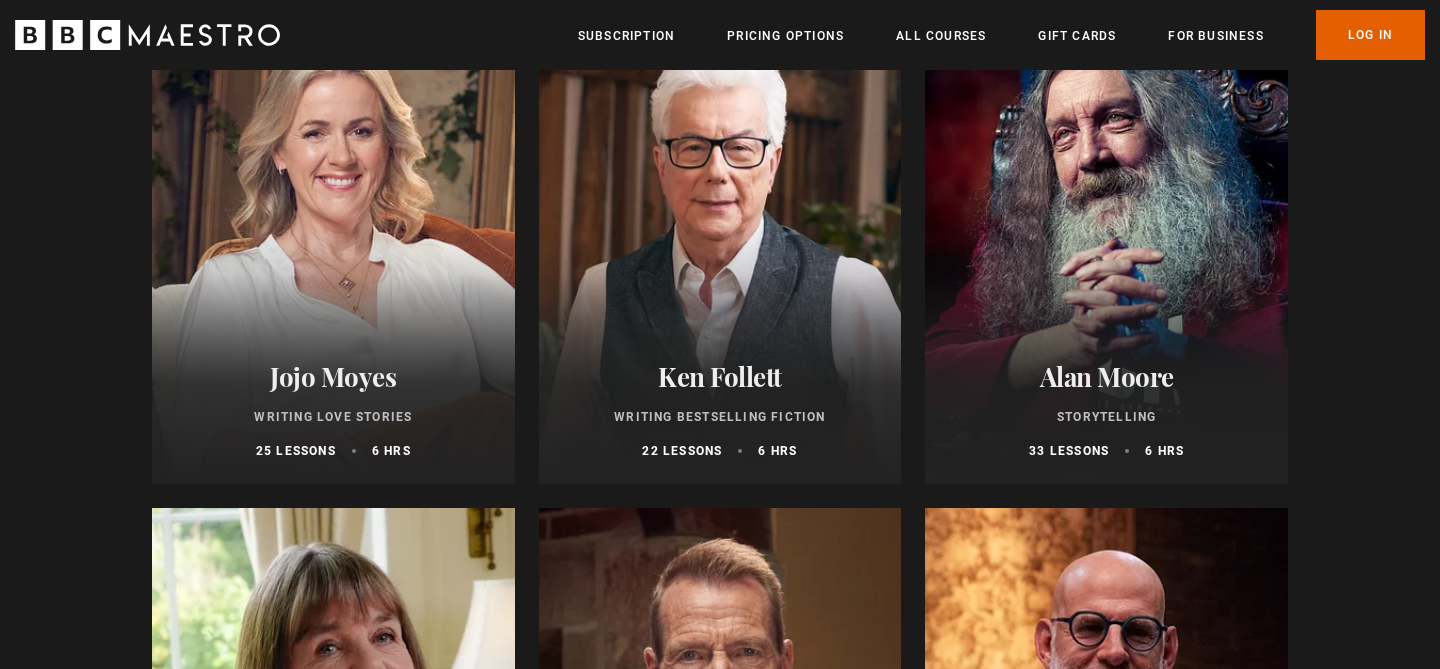 click at bounding box center [1106, 244] 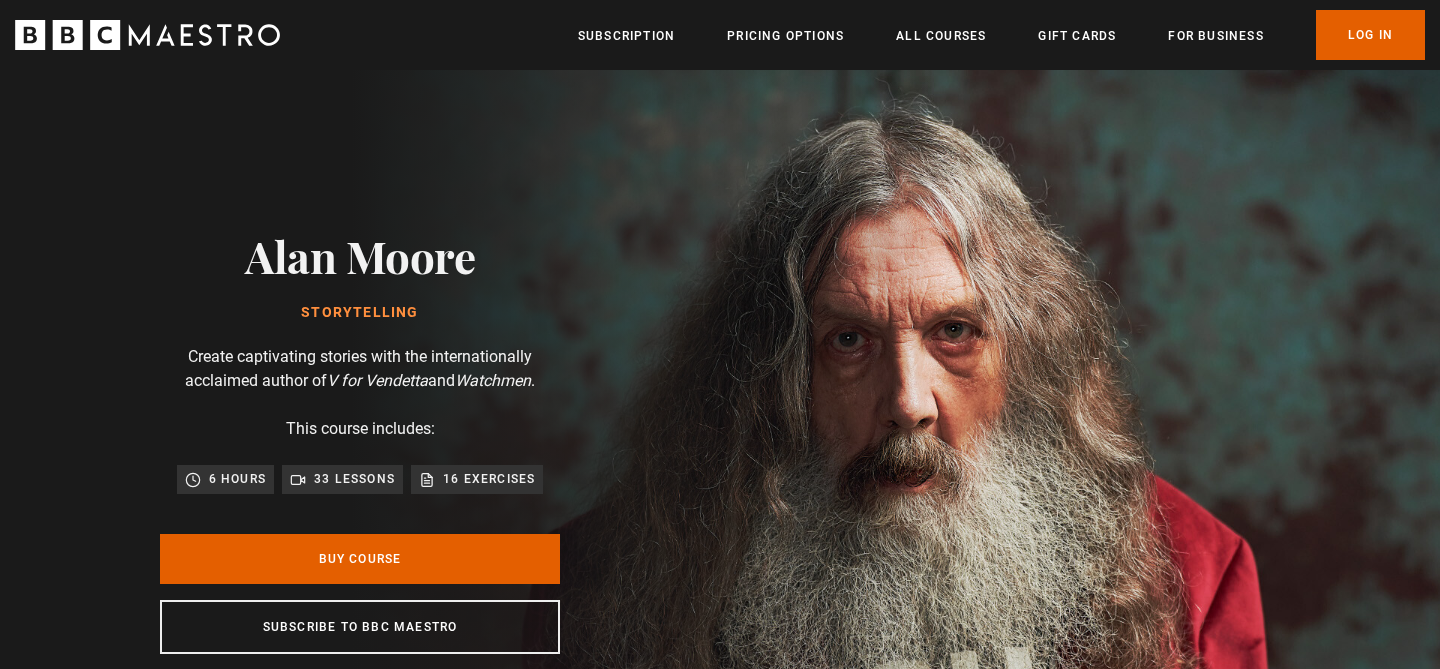scroll, scrollTop: 0, scrollLeft: 0, axis: both 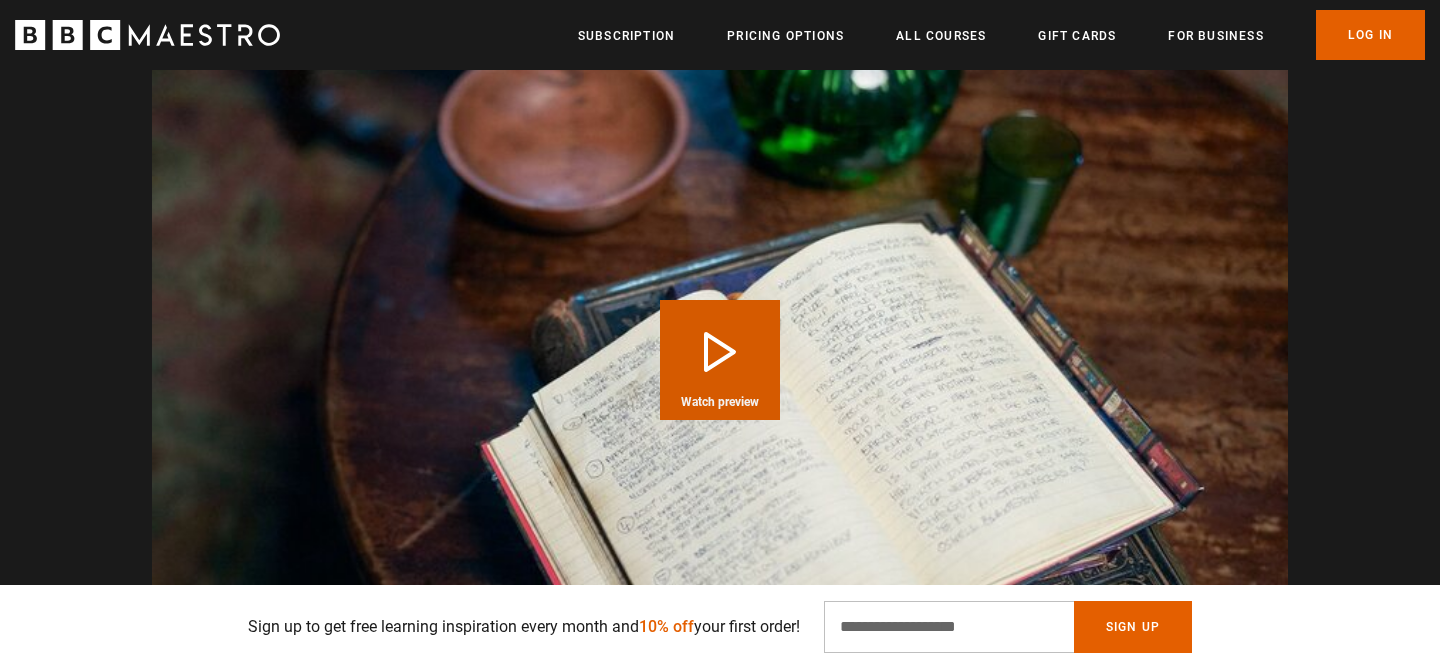 click on "Watch preview" at bounding box center [720, 402] 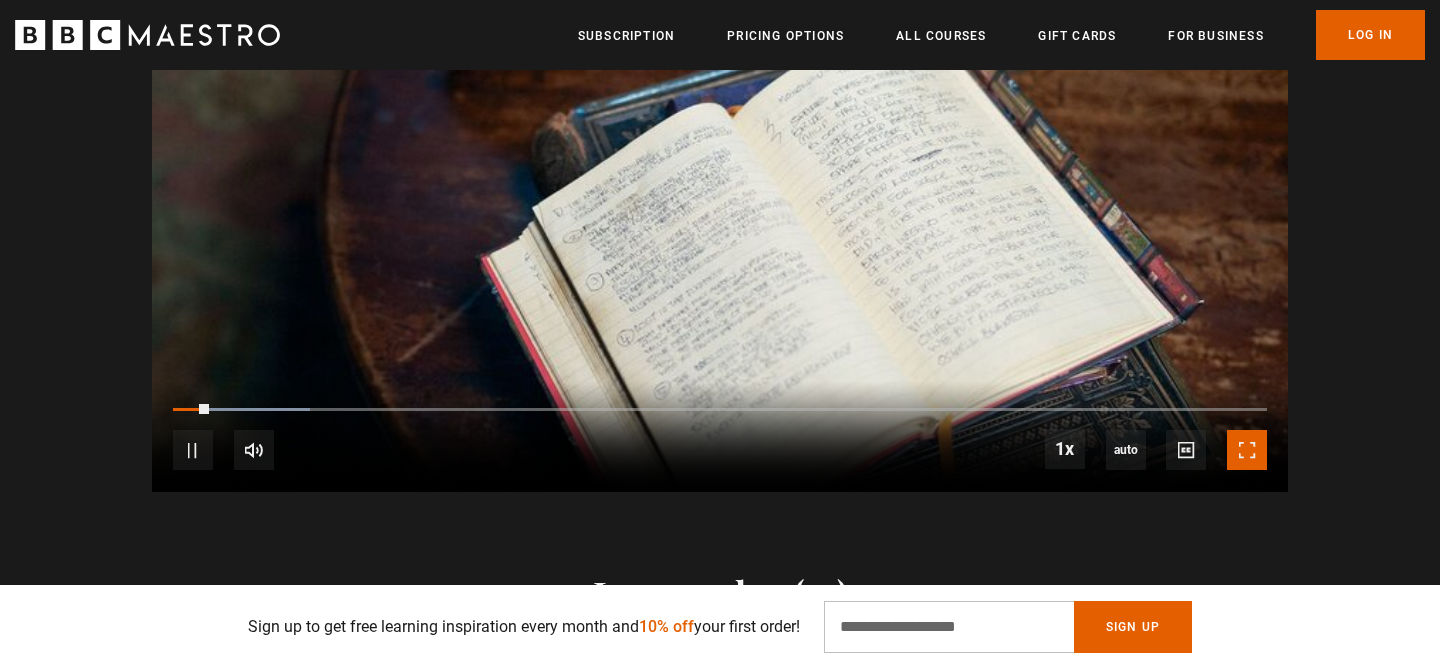click at bounding box center [1247, 450] 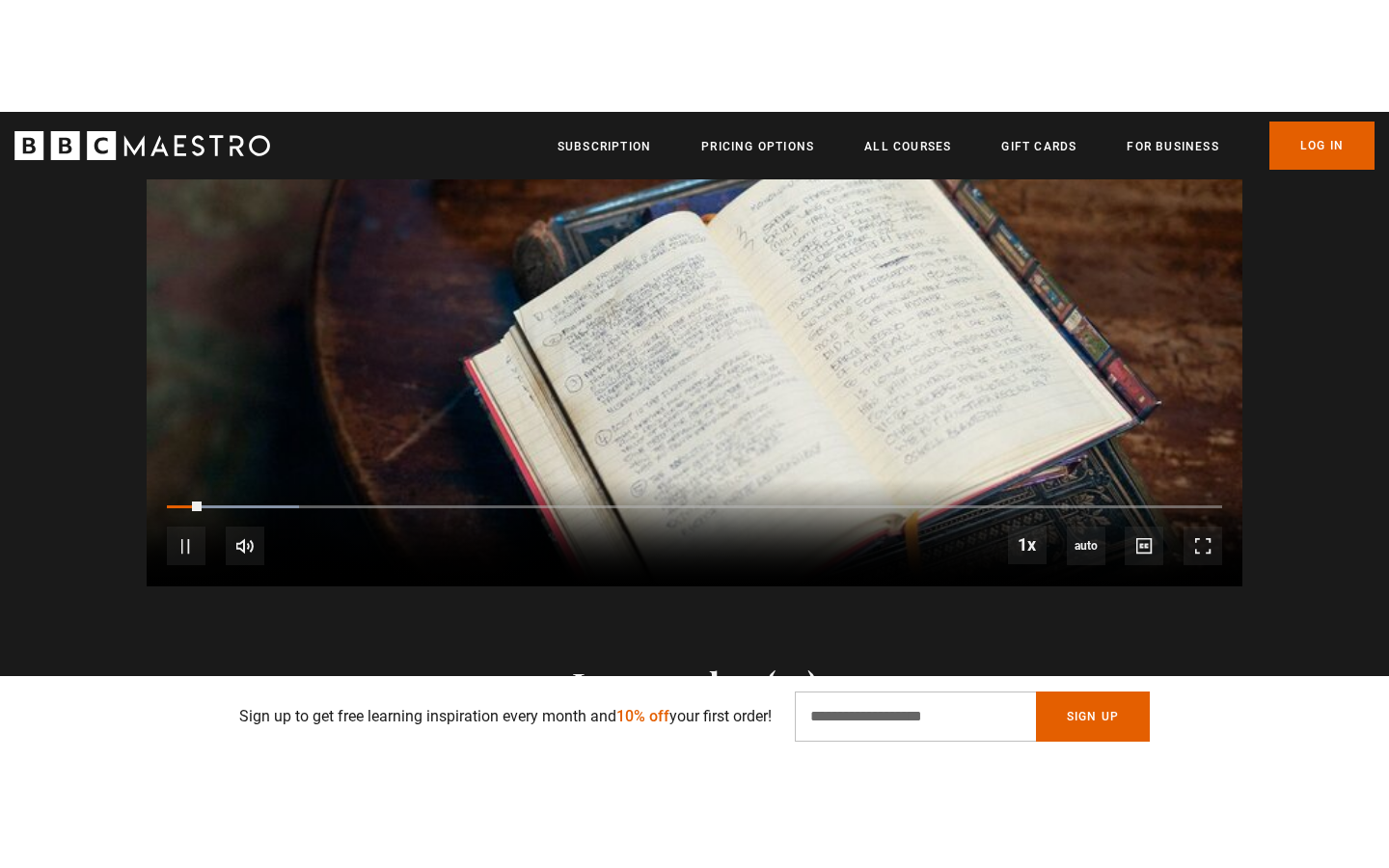 scroll, scrollTop: 1997, scrollLeft: 0, axis: vertical 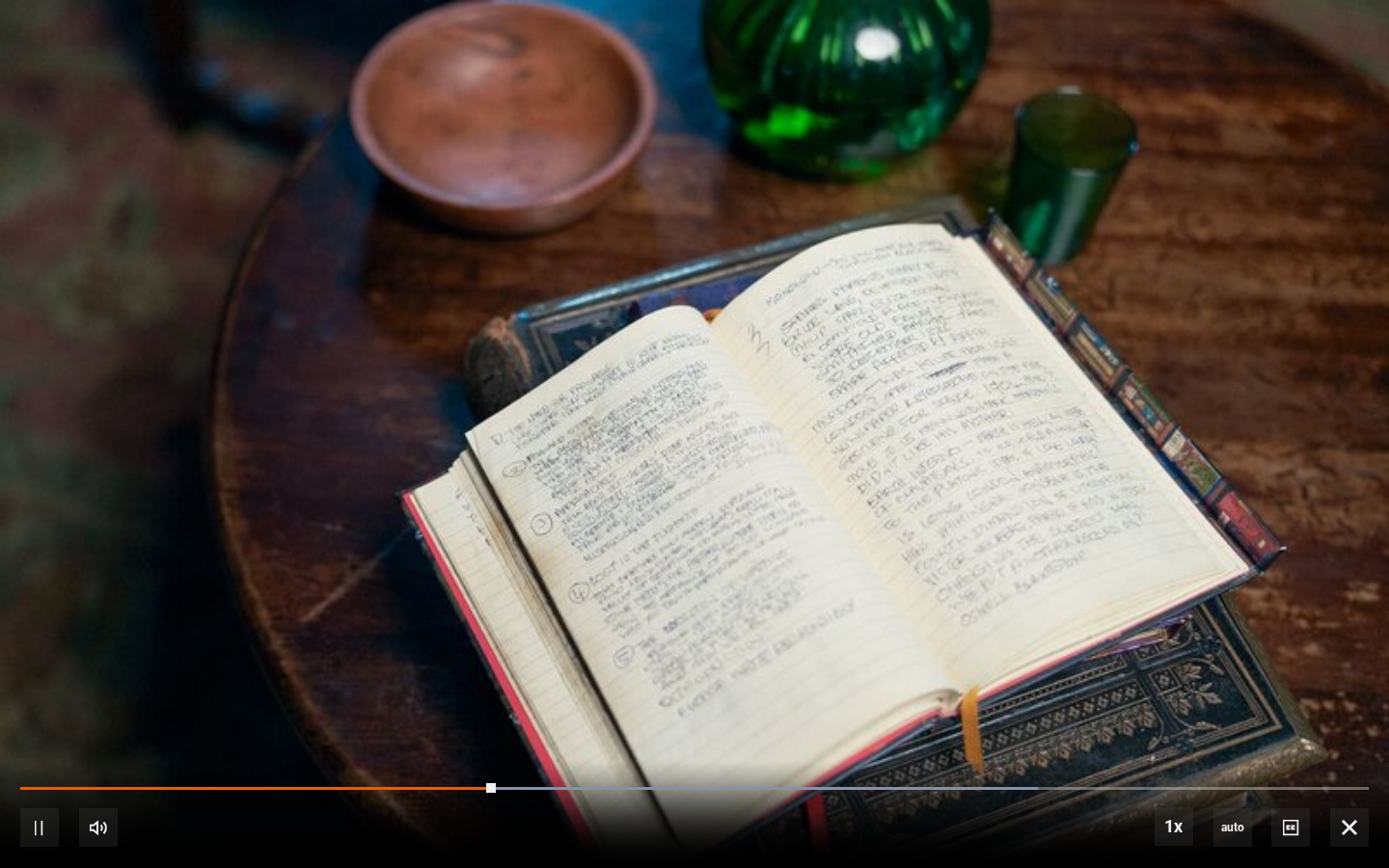 click on "10s Skip Back 10 seconds Pause 10s Skip Forward 10 seconds Loaded :  75.47% 0:56 Pause Mute Current Time  0:55 - Duration  2:39 1x Playback Rate 2x 1.5x 1x , selected 0.5x auto Quality 360p 720p 1080p 2160p Auto , selected Captions captions off , selected English  Captions" at bounding box center (694, 814) 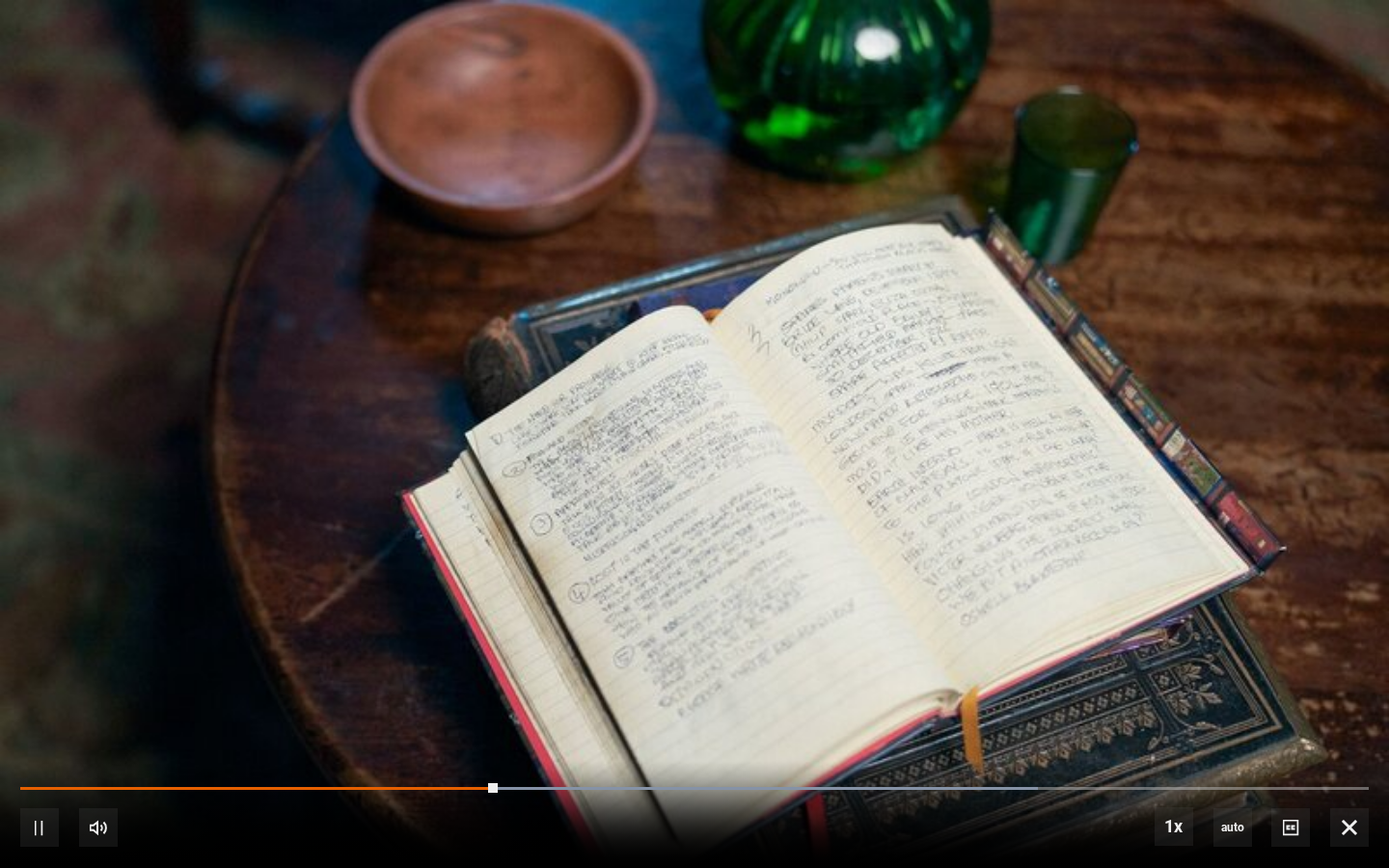 scroll, scrollTop: 0, scrollLeft: 1516, axis: horizontal 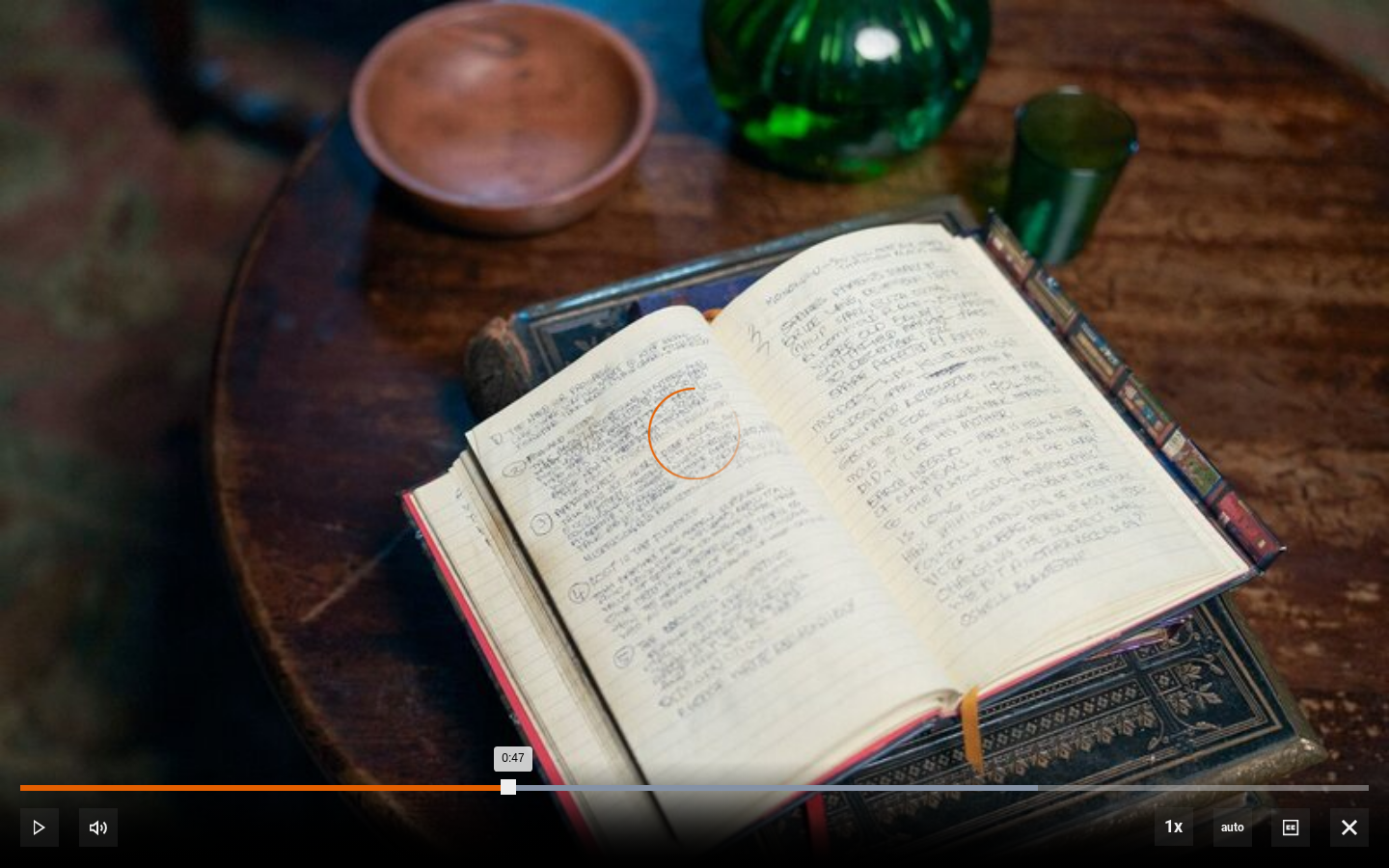 click on "Loaded :  75.47% 0:47 0:47" at bounding box center (694, 788) 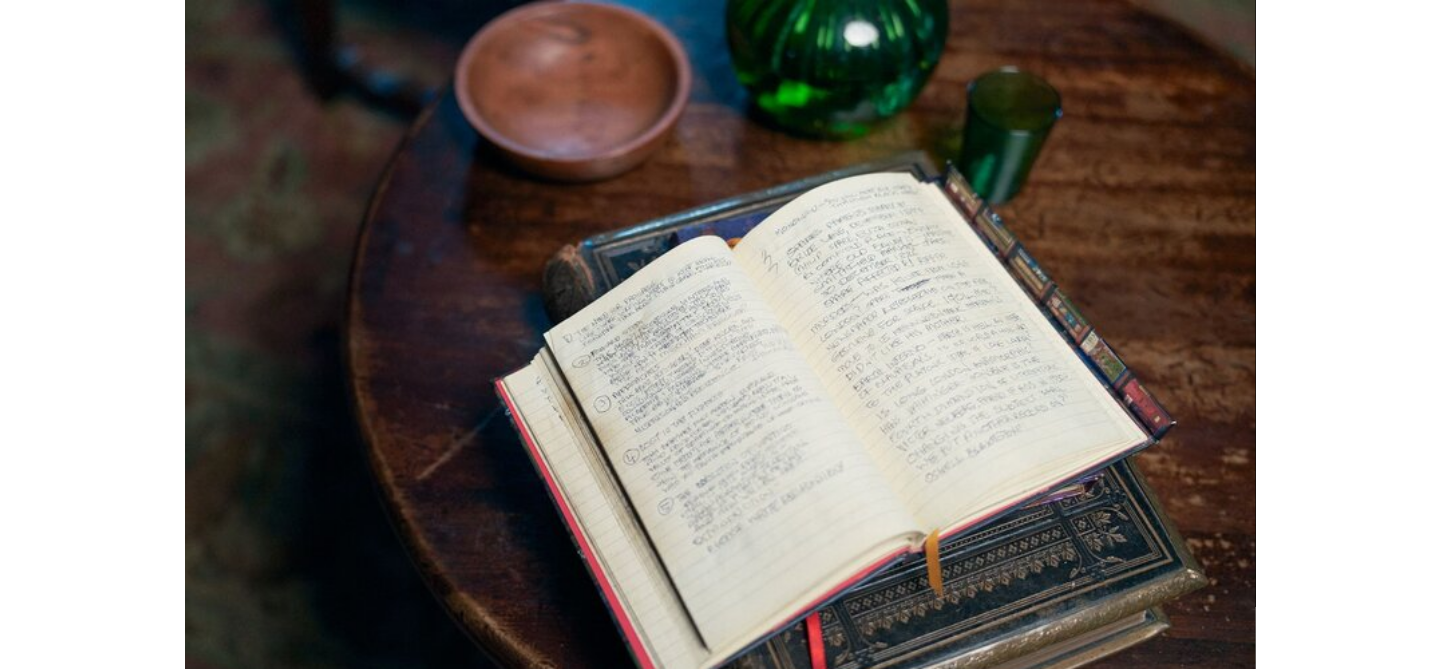 scroll, scrollTop: 0, scrollLeft: 4454, axis: horizontal 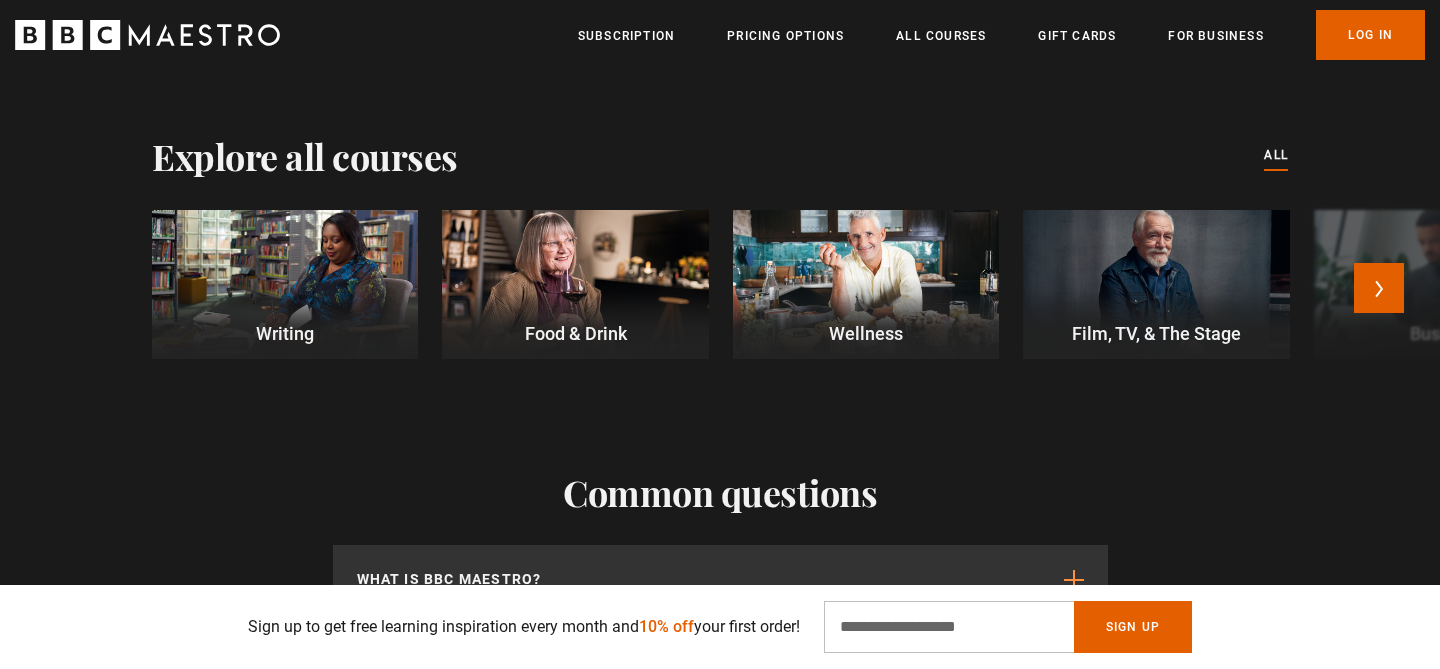 click at bounding box center [285, 285] 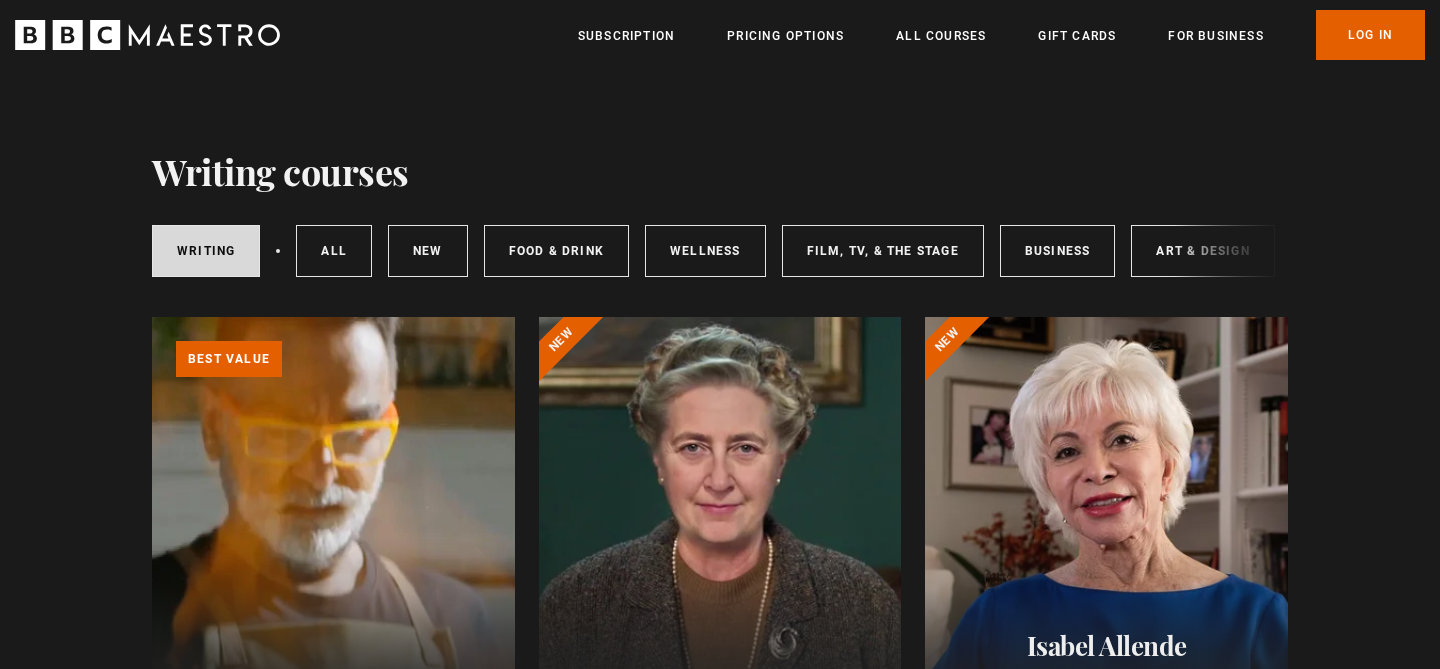 scroll, scrollTop: 0, scrollLeft: 0, axis: both 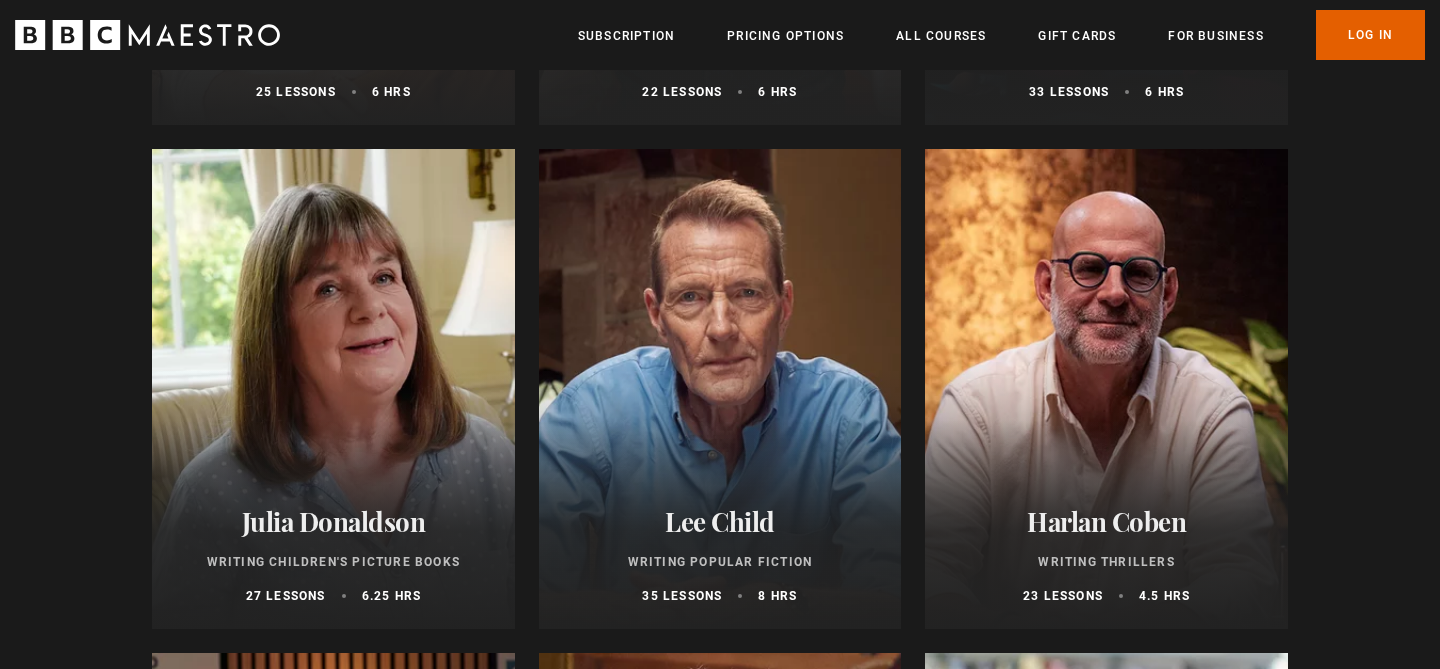 click at bounding box center [720, 389] 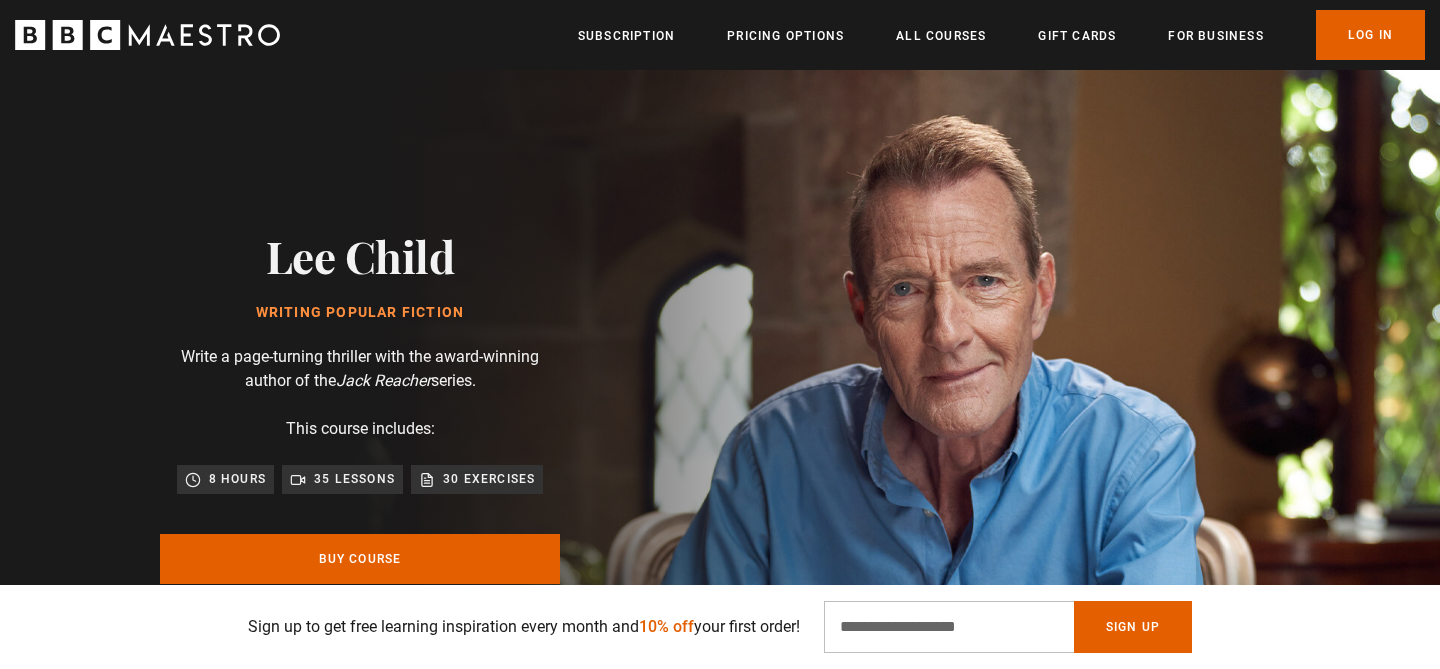 scroll, scrollTop: 351, scrollLeft: 0, axis: vertical 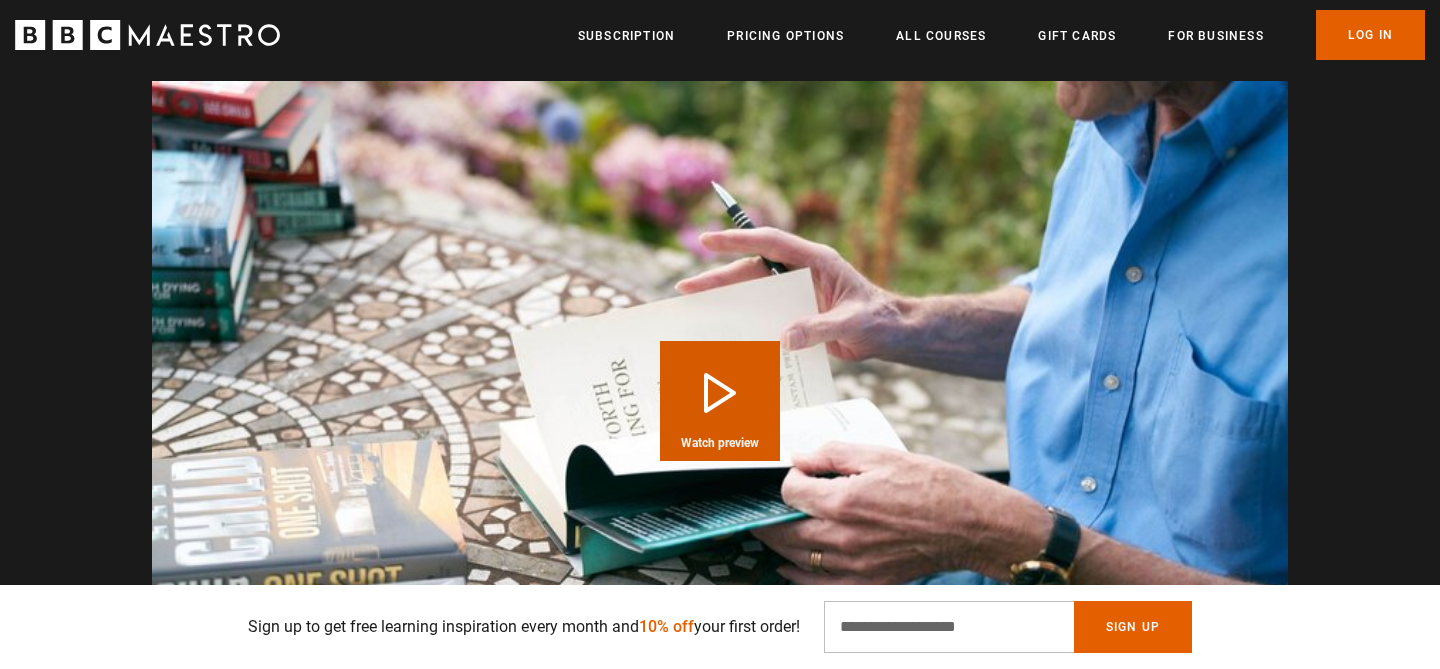 click on "Play Course overview for Writing Popular Fiction with Lee Child Watch preview" at bounding box center [720, 401] 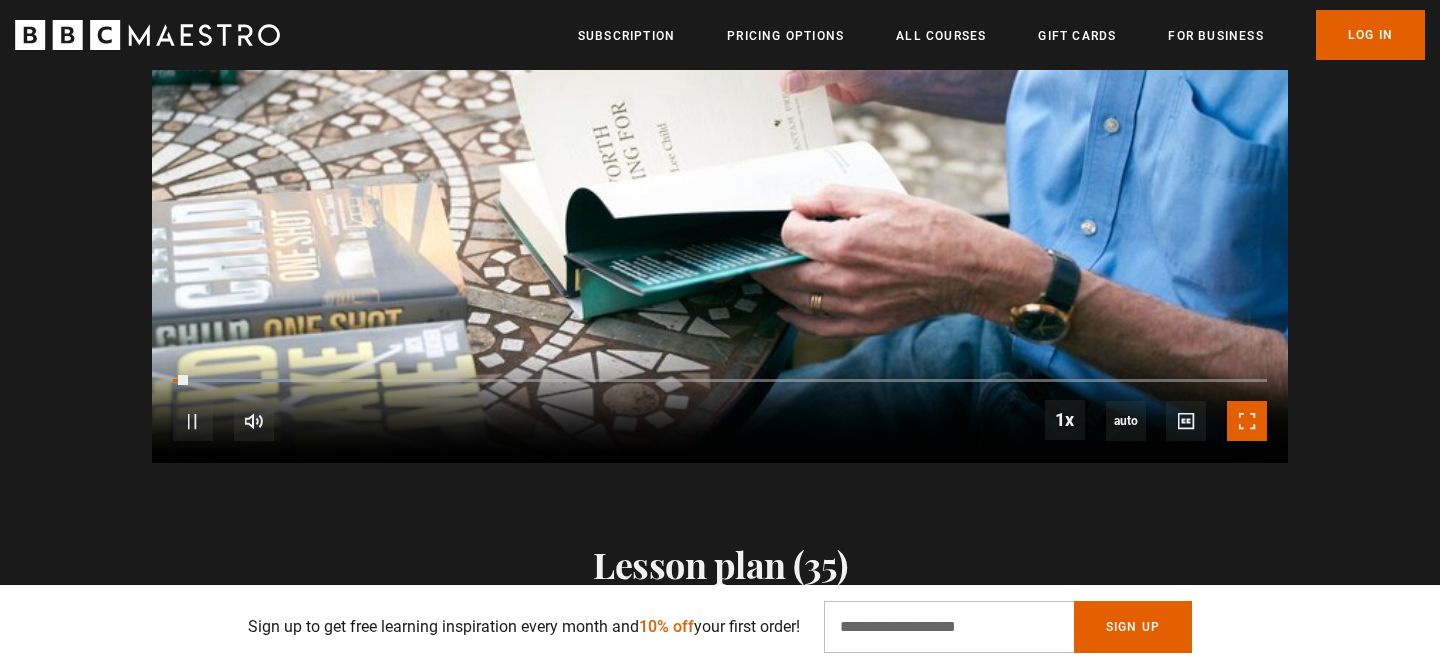 click at bounding box center (1247, 421) 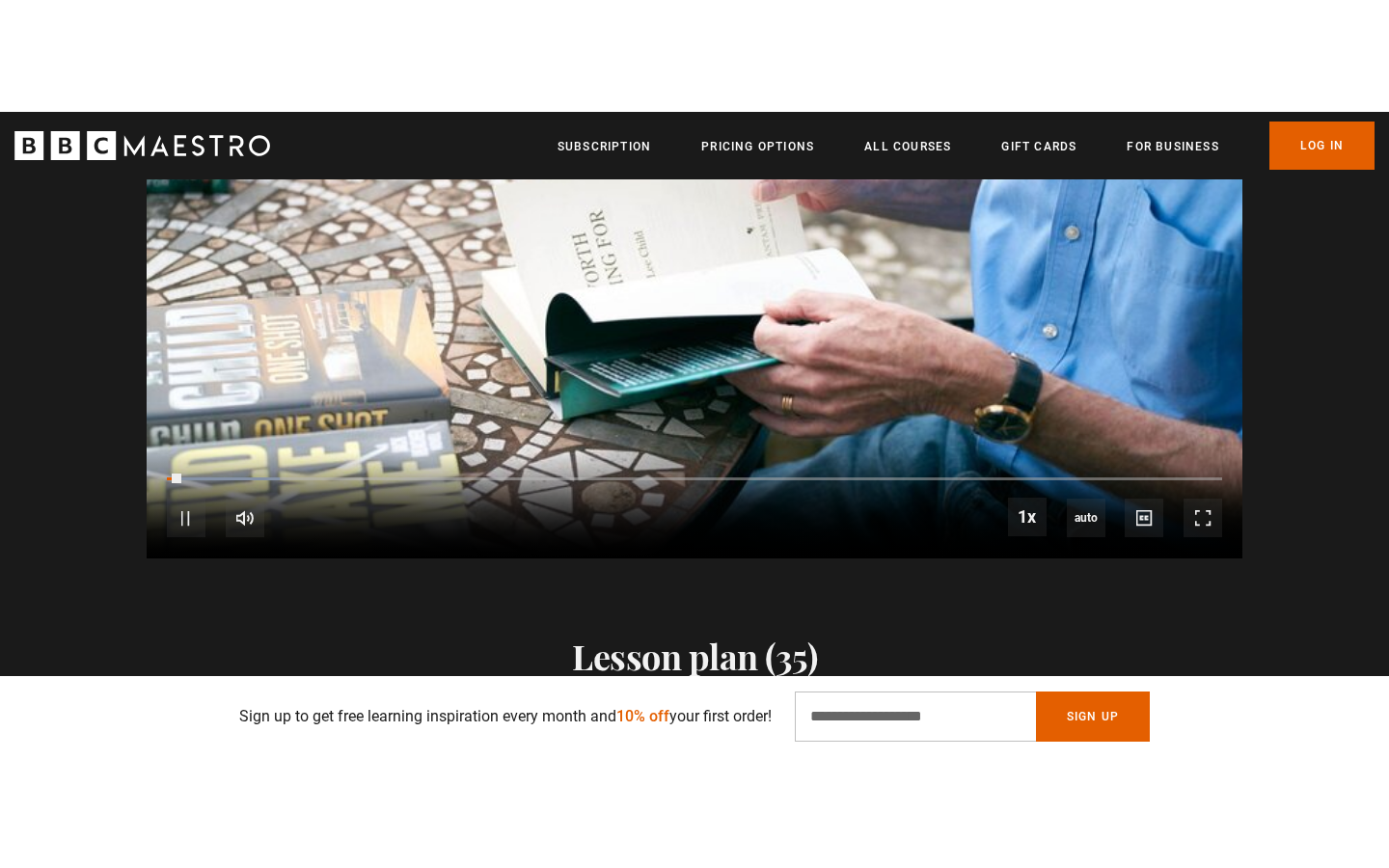 scroll, scrollTop: 1912, scrollLeft: 0, axis: vertical 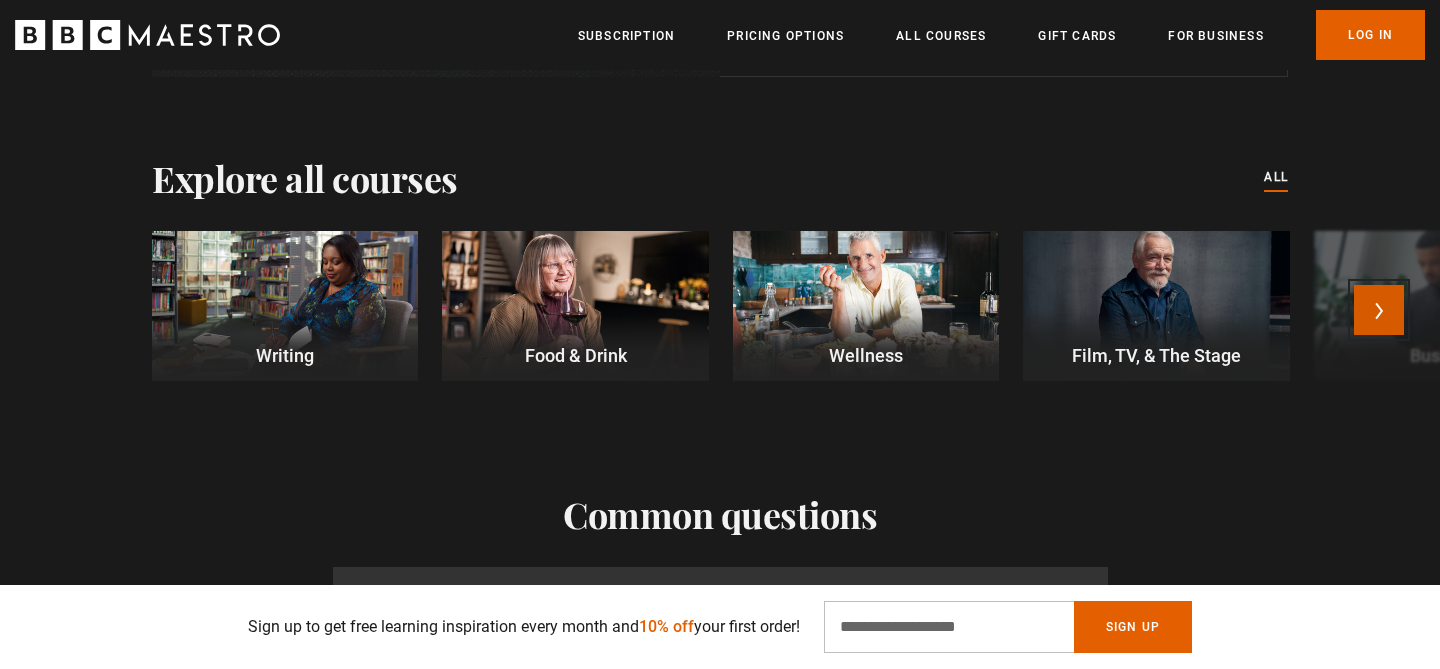 click on "Next" at bounding box center (1379, 310) 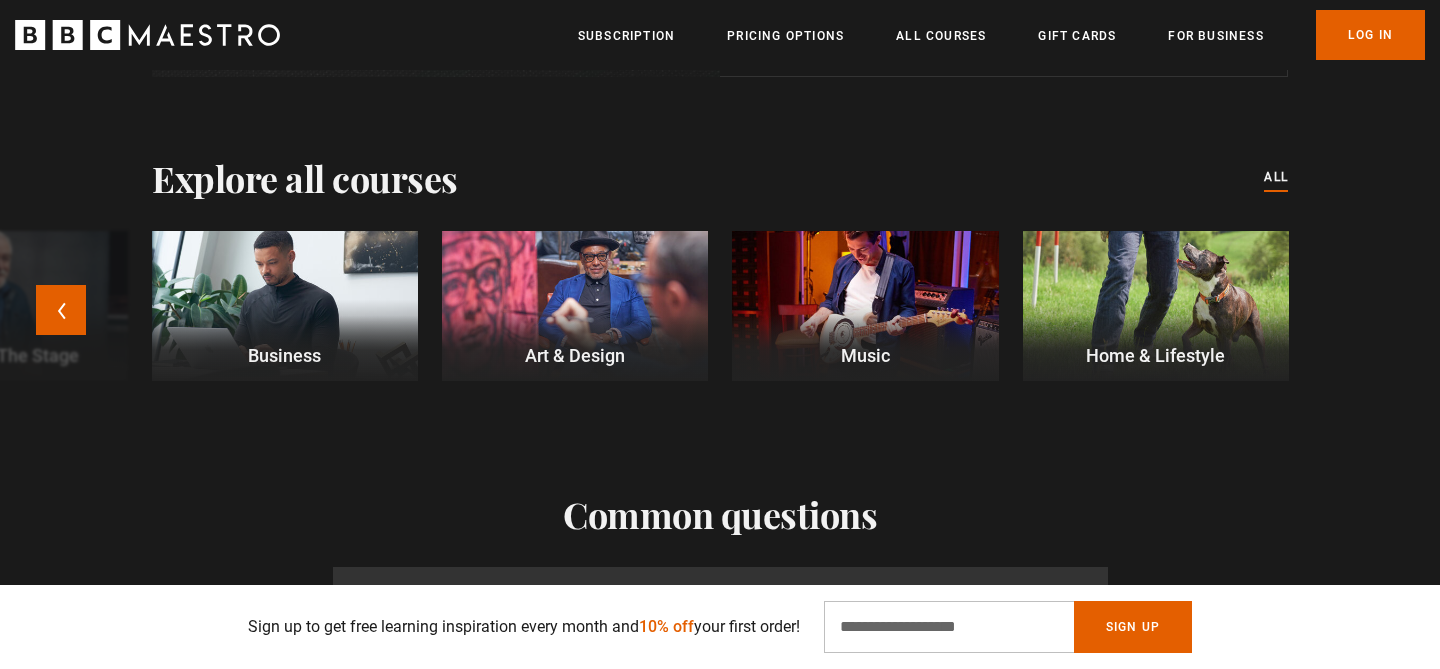 click at bounding box center (285, 306) 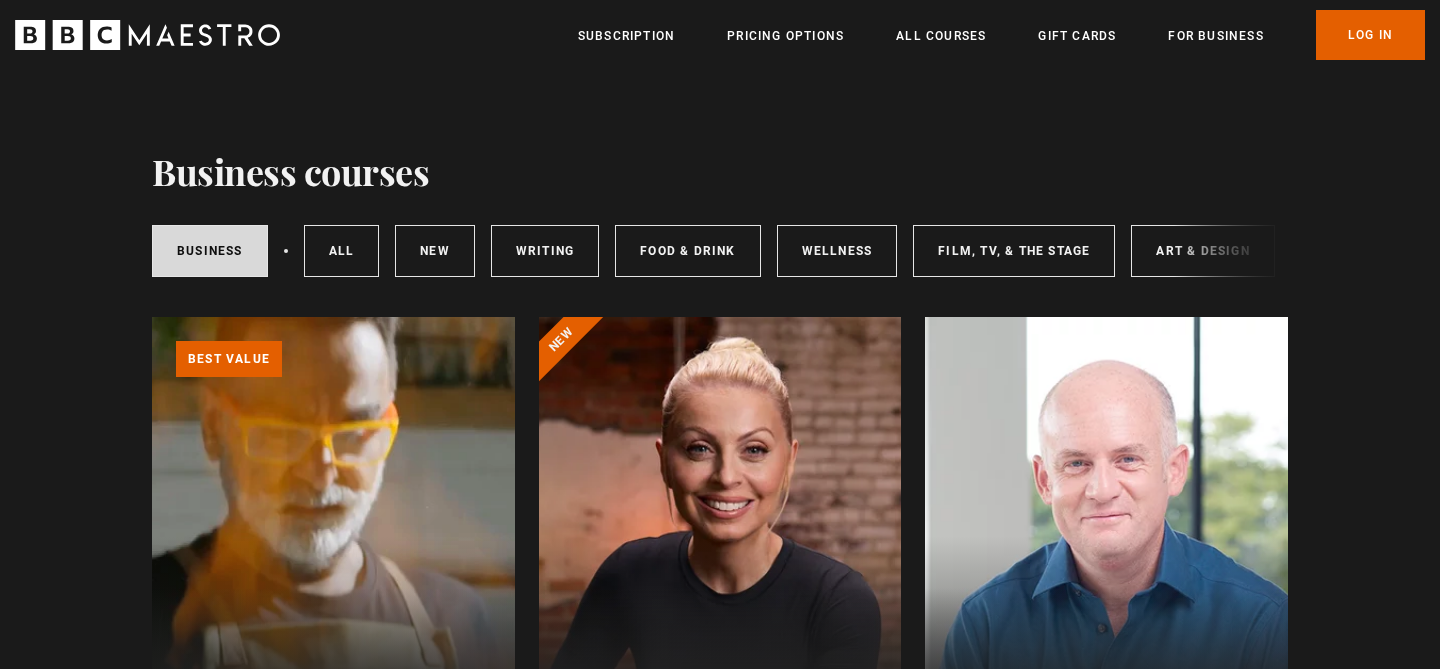 scroll, scrollTop: 0, scrollLeft: 0, axis: both 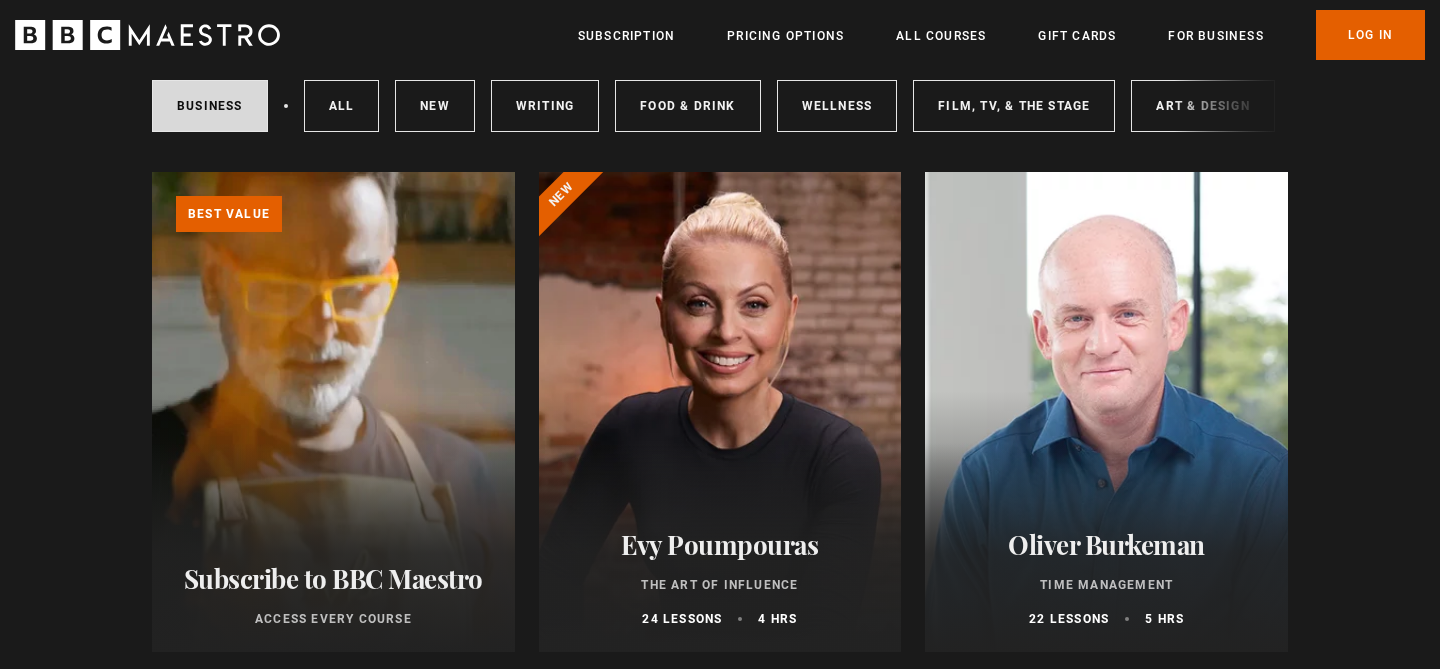 click on "Business
courses
Business
All courses
New courses
Writing
Food & Drink
Wellness
Film, TV, & The Stage
Art & Design
Music
Home & Lifestyle
Learn more   about BBC Maestro
Video Player is loading. Play Video Pause Unmute Current Time  0:04 / Duration  0:15 Loaded :  100.00% 0:04 Stream Type  LIVE Seek to live, currently behind live LIVE Remaining Time  - 0:11   1x Playback Rate Text" at bounding box center [720, 1470] 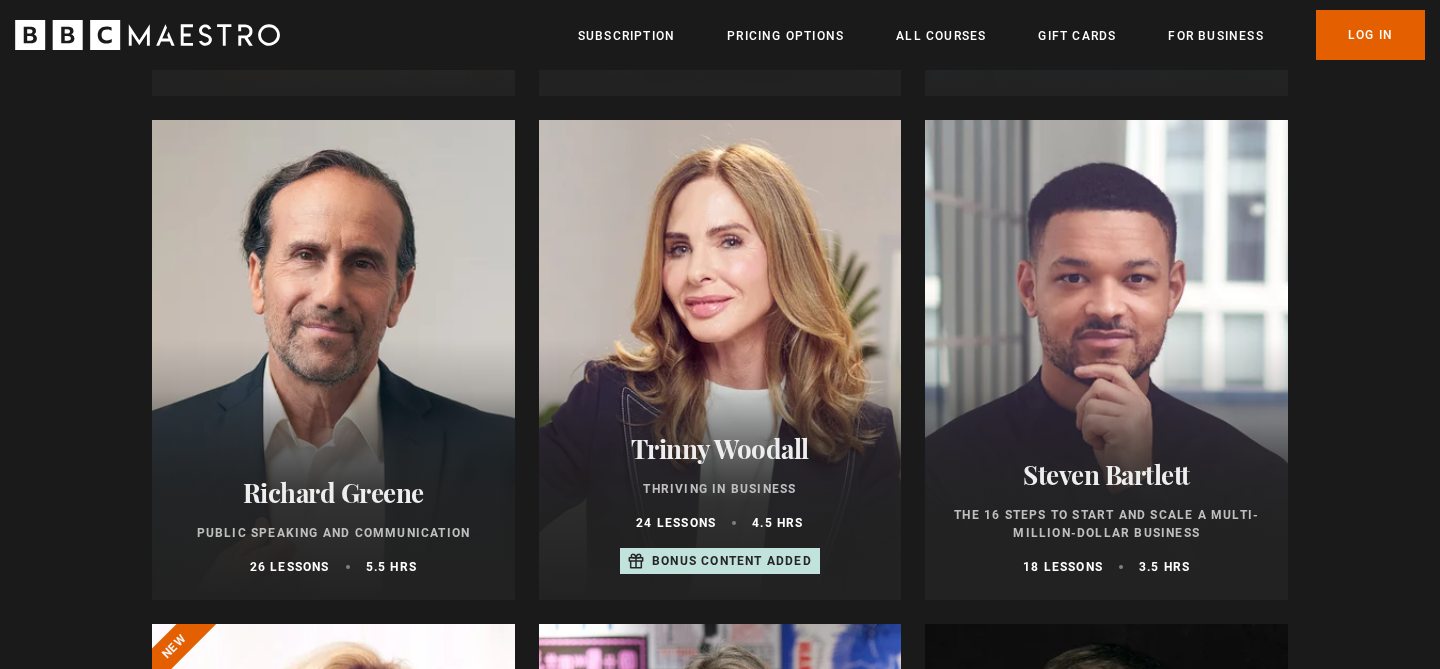scroll, scrollTop: 703, scrollLeft: 0, axis: vertical 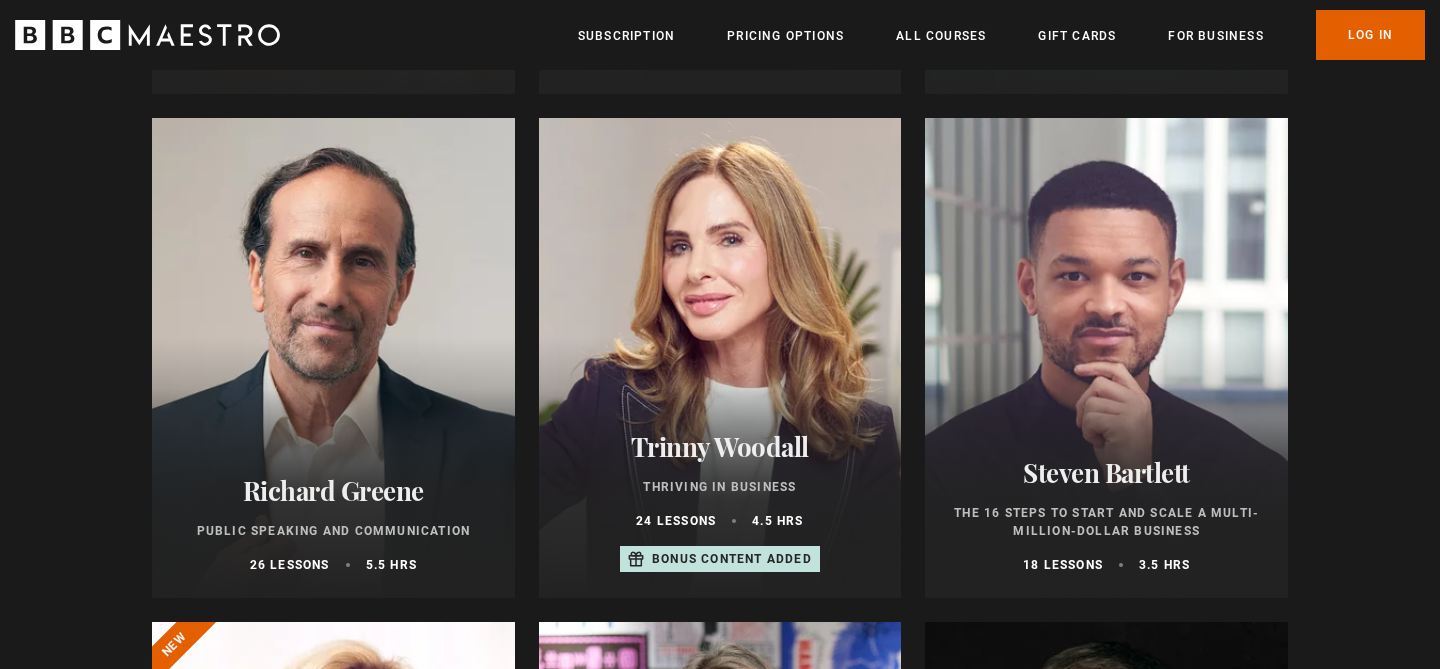 click on "Business
courses
Business
All courses
New courses
Writing
Food & Drink
Wellness
Film, TV, & The Stage
Art & Design
Music
Home & Lifestyle
Learn more   about BBC Maestro
Video Player is loading. Play Video Pause Unmute Current Time  0:03 / Duration  0:15 Loaded :  100.00% 0:03 Stream Type  LIVE Seek to live, currently behind live LIVE Remaining Time  - 0:12   1x Playback Rate Text" at bounding box center (720, 912) 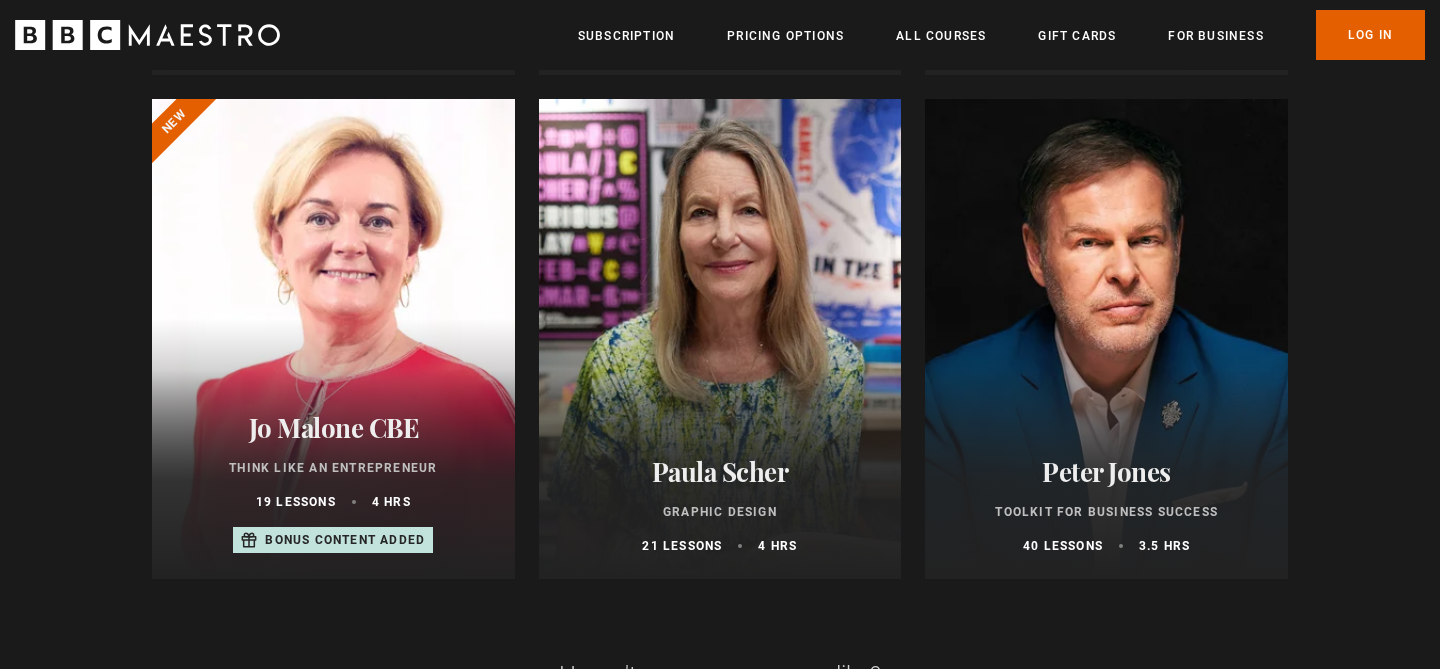 scroll, scrollTop: 0, scrollLeft: 0, axis: both 